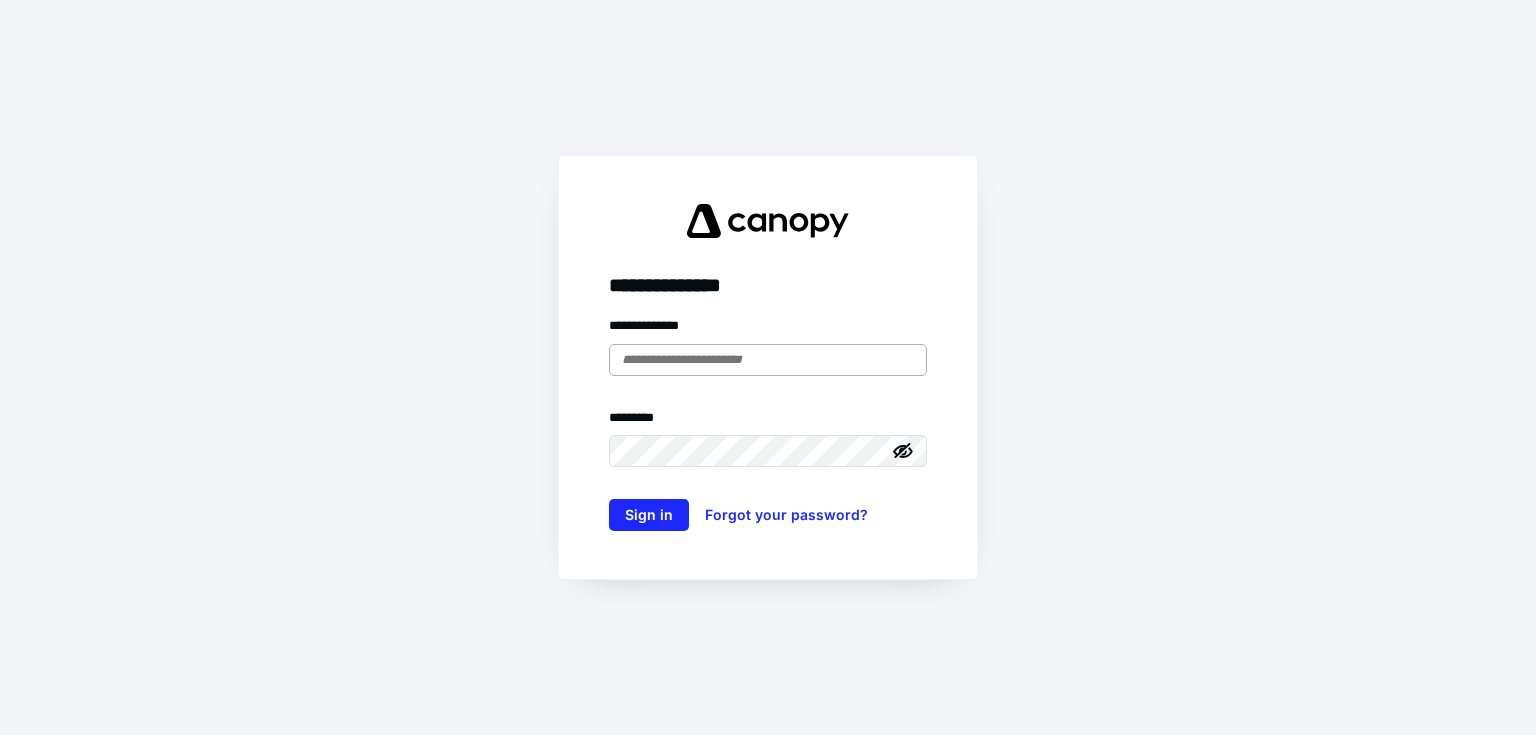 scroll, scrollTop: 0, scrollLeft: 0, axis: both 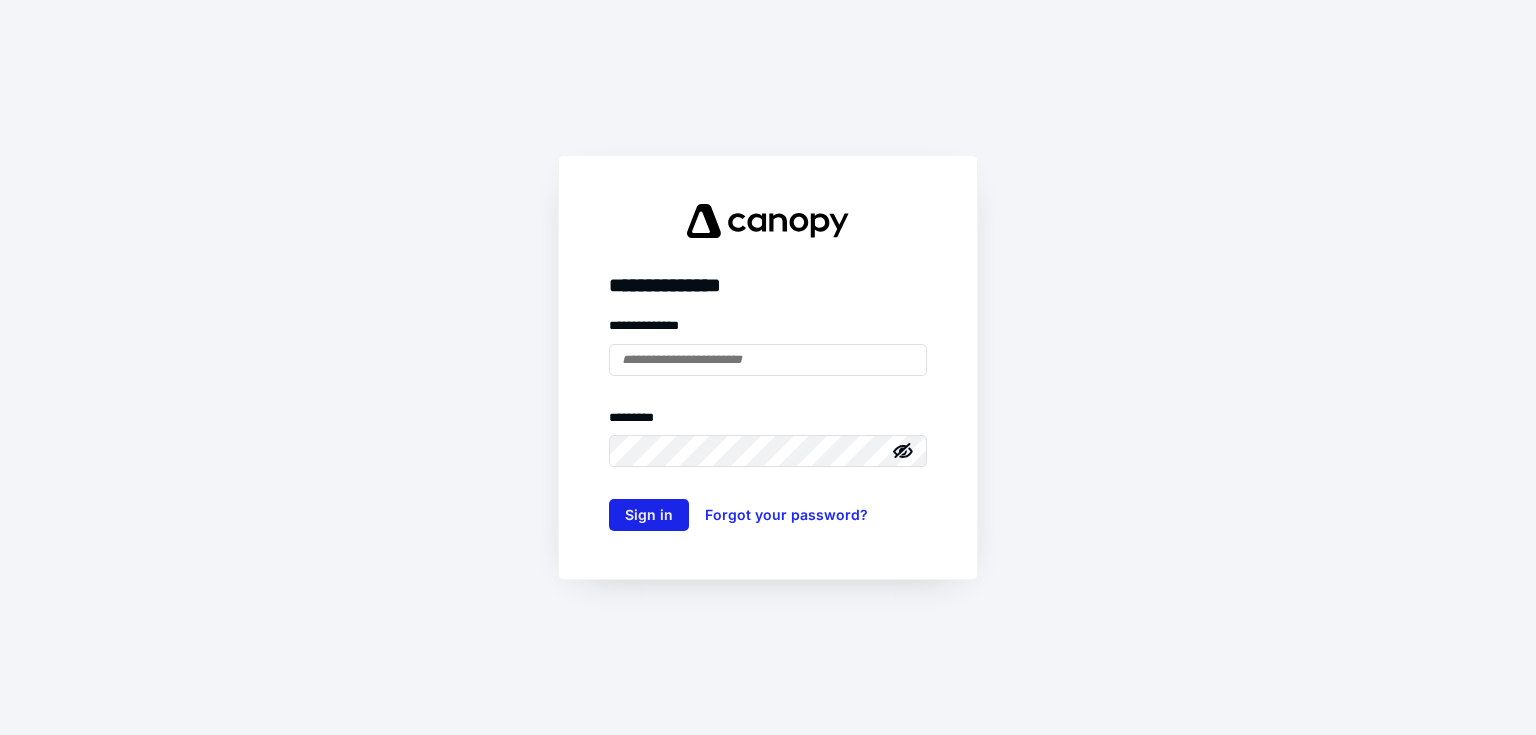 type on "**********" 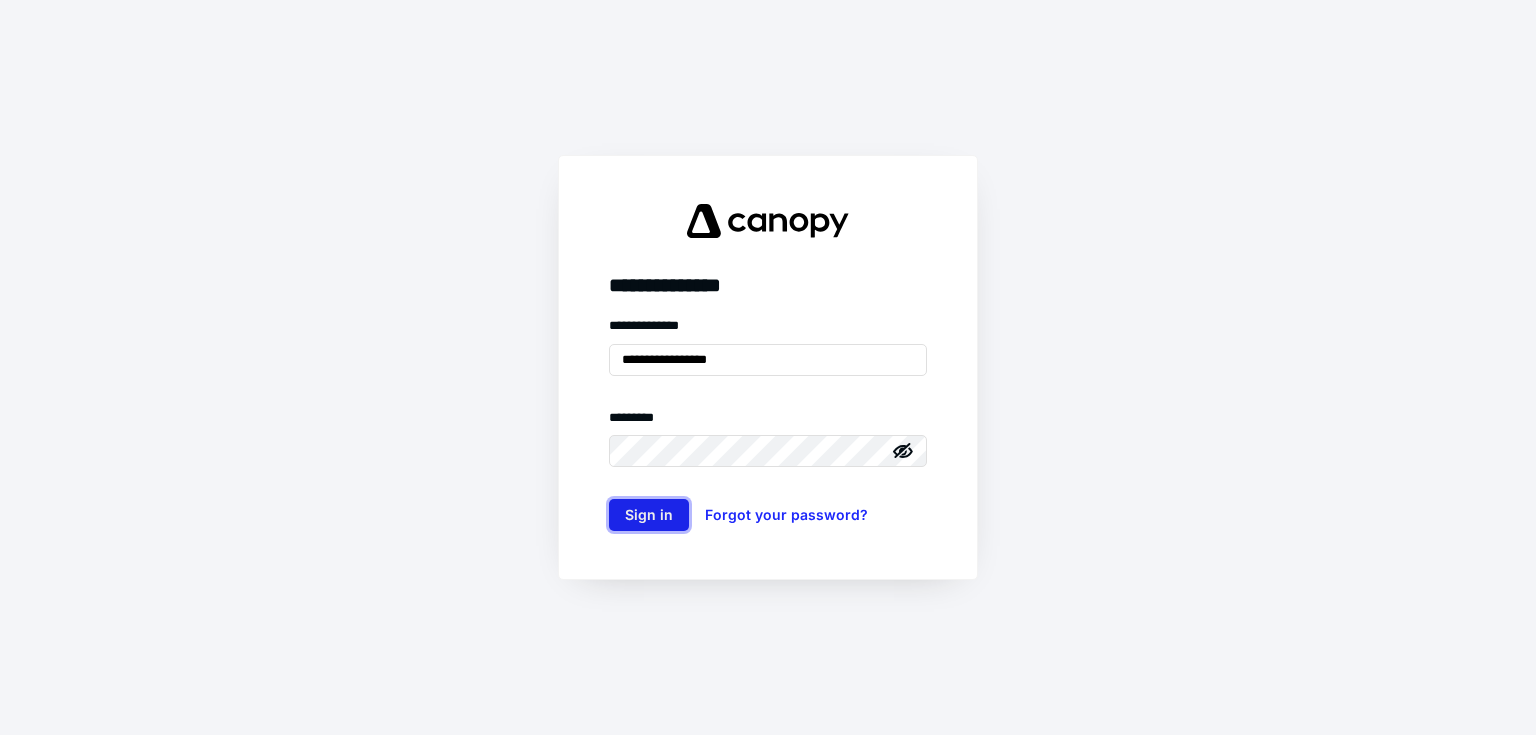 click on "Sign in" at bounding box center [649, 515] 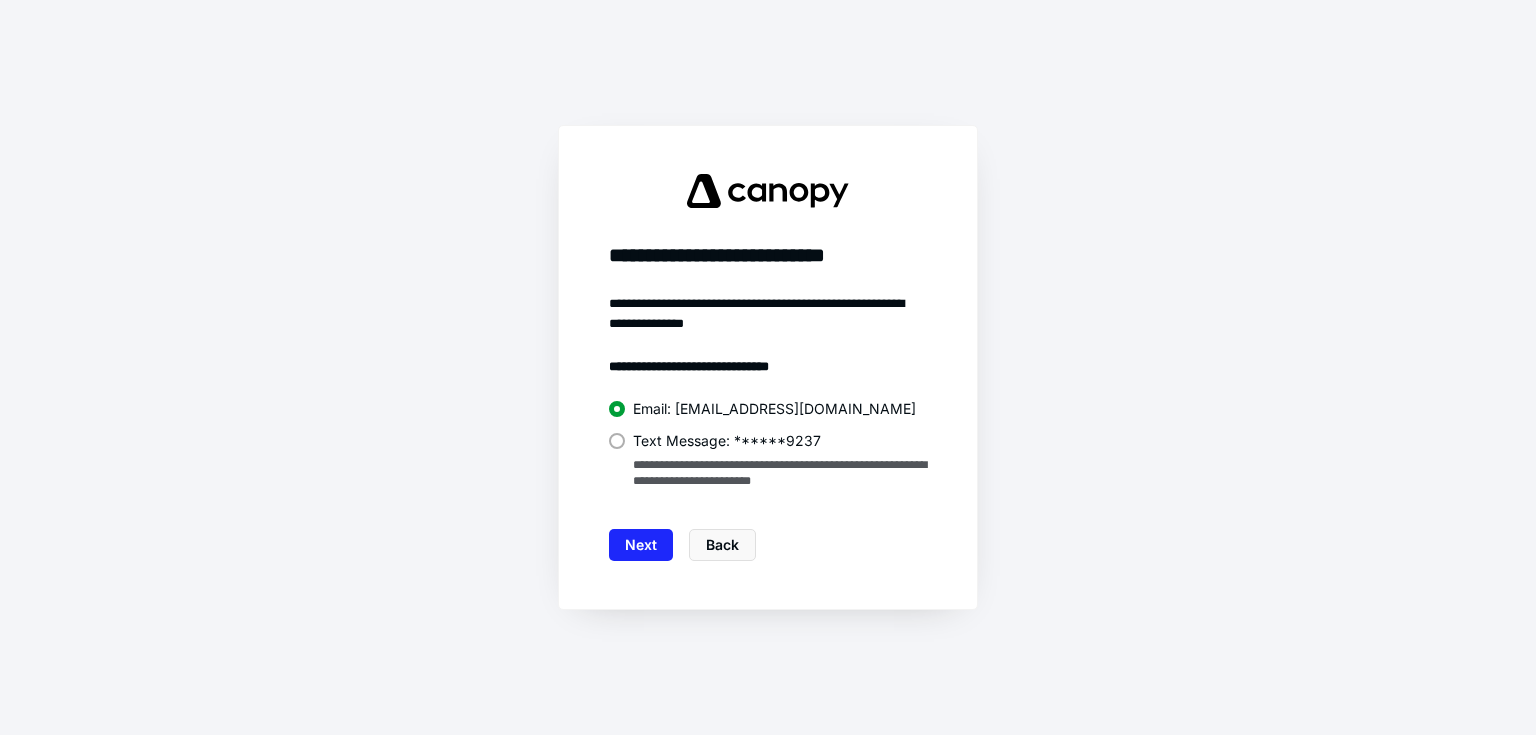 click on "Text Message: ******9237" at bounding box center [727, 441] 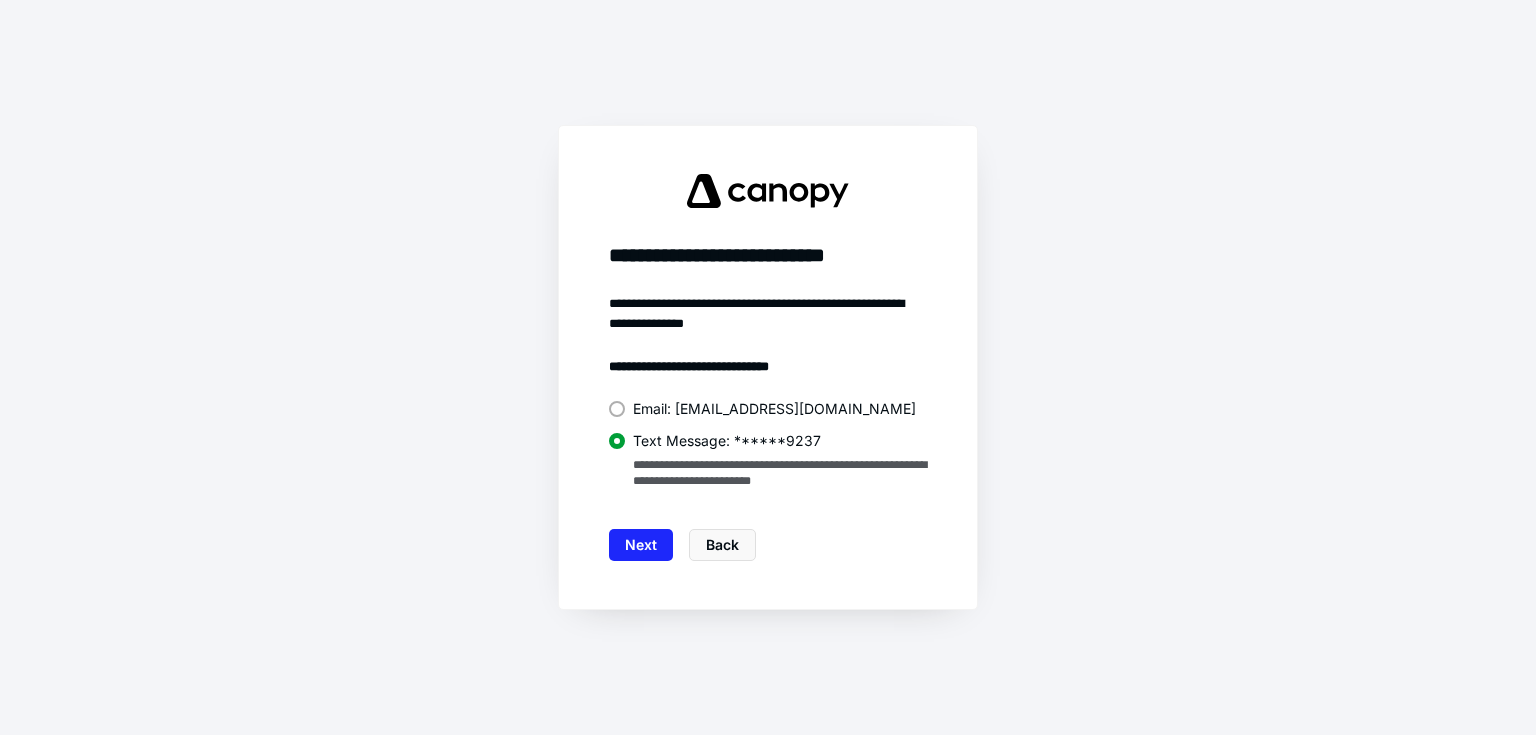 click on "Next" at bounding box center (641, 545) 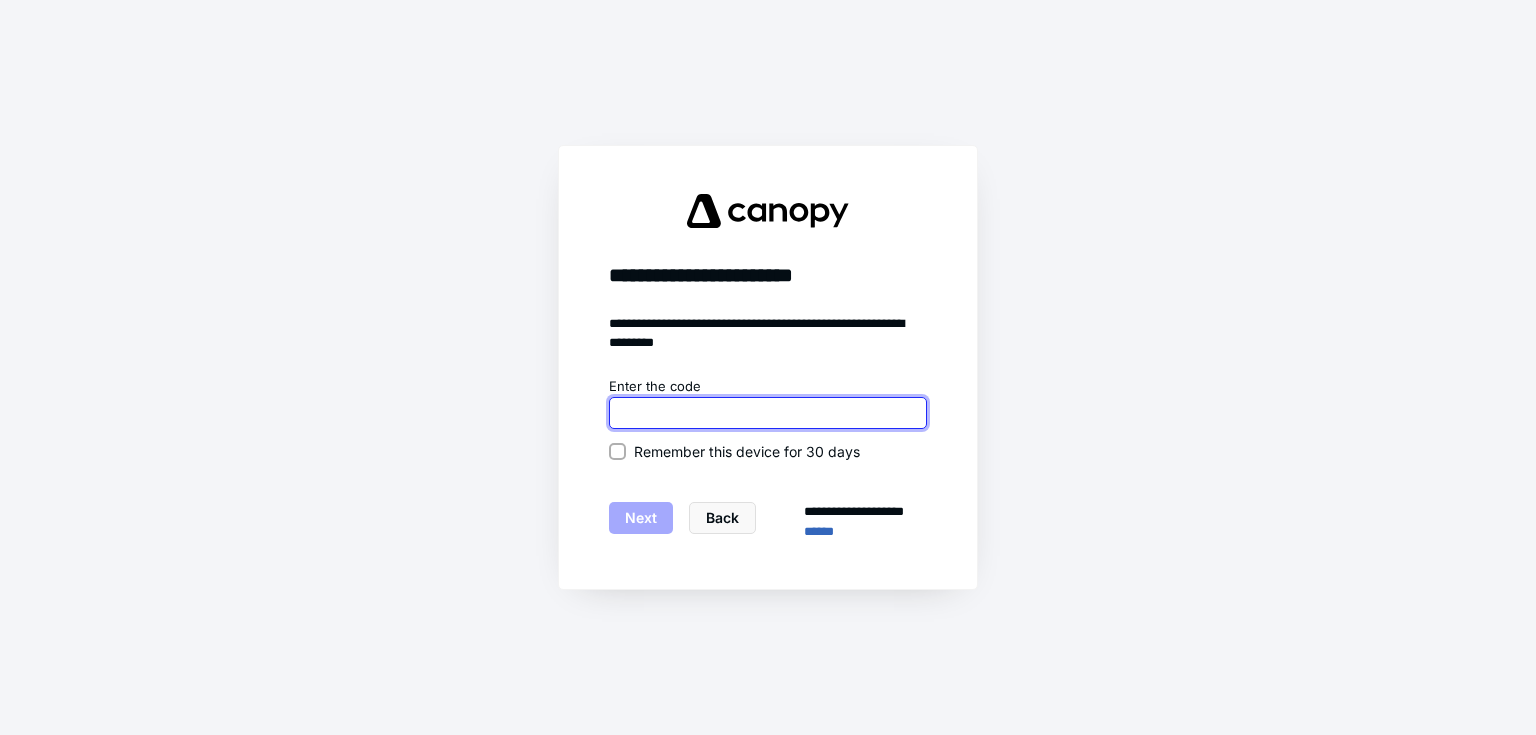 click at bounding box center (768, 413) 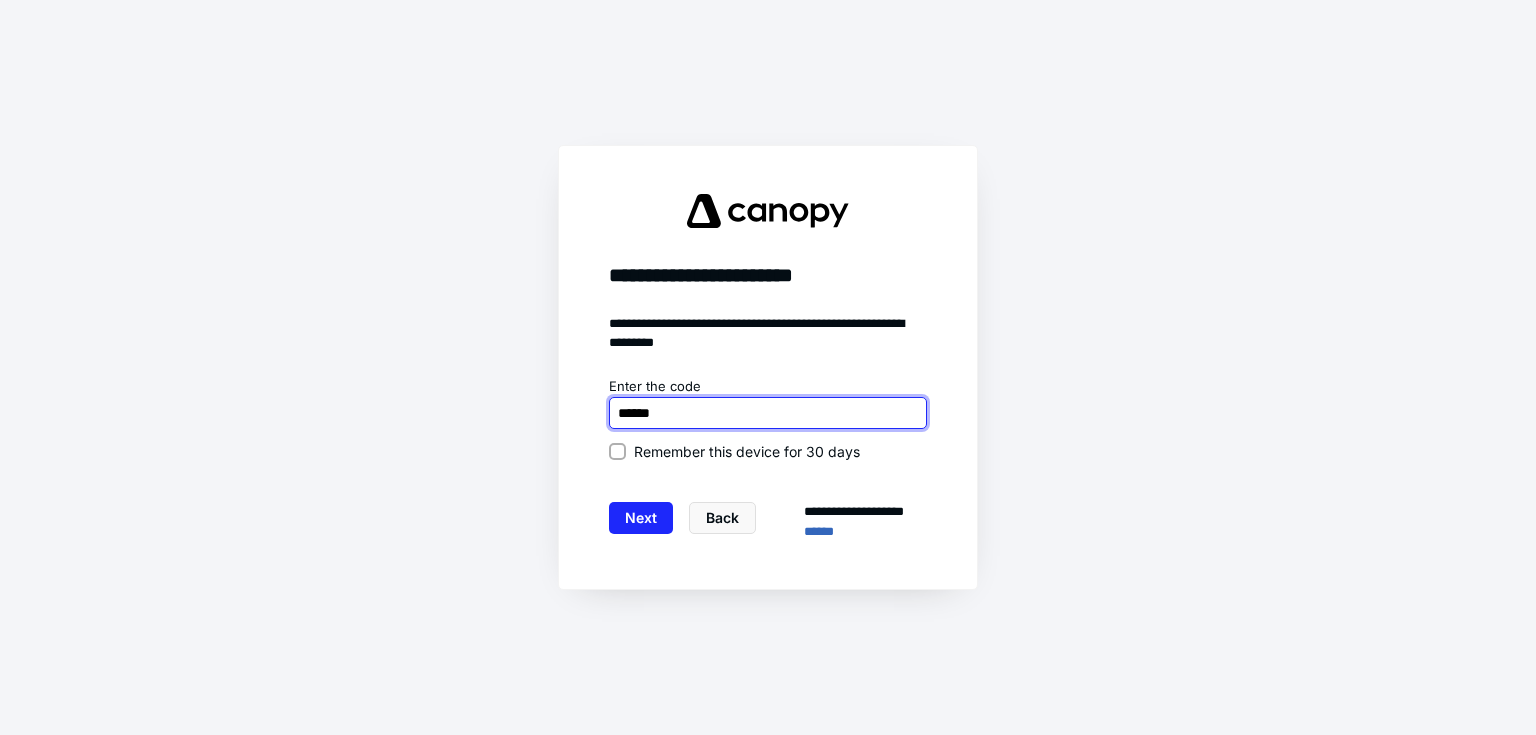 type on "******" 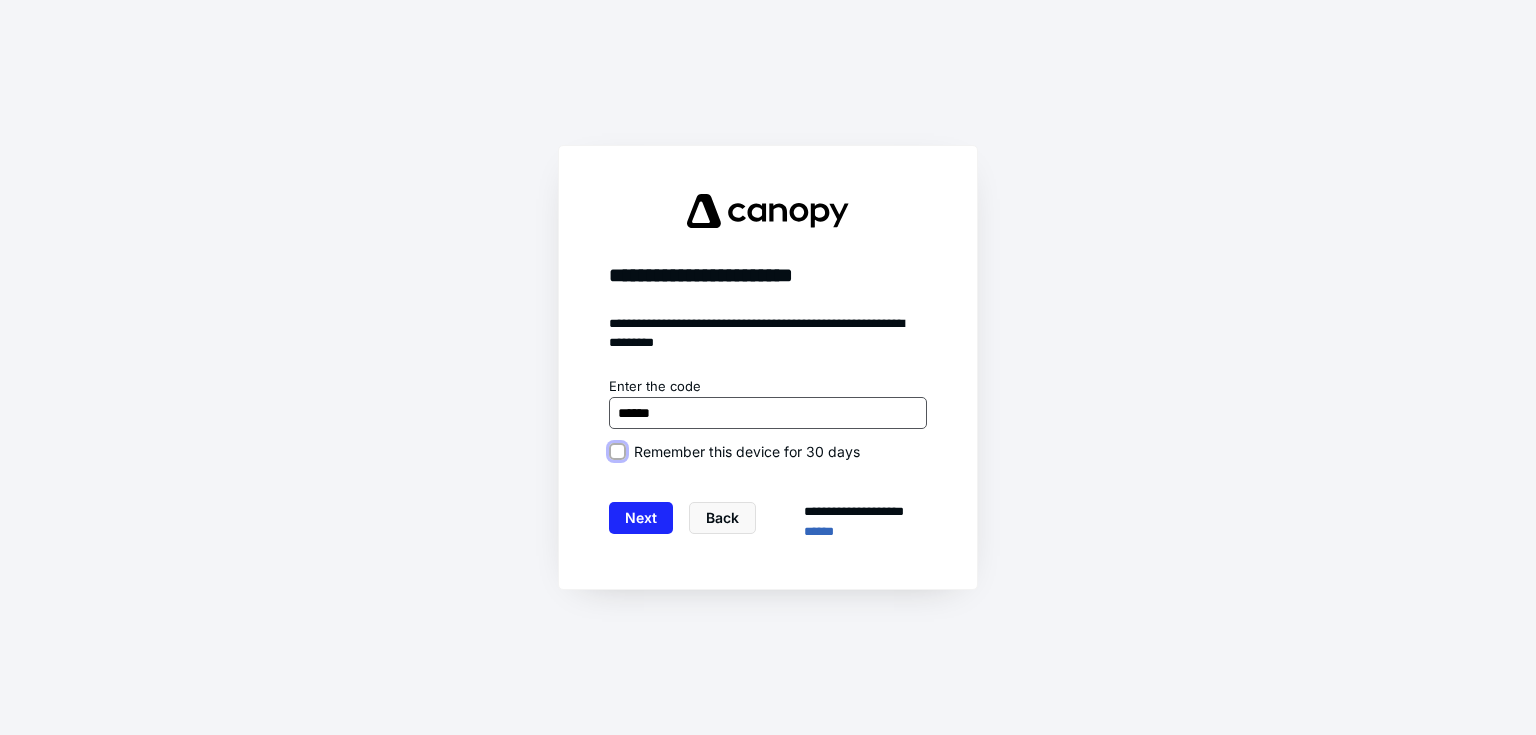 click on "Remember this device for 30 days" at bounding box center (617, 451) 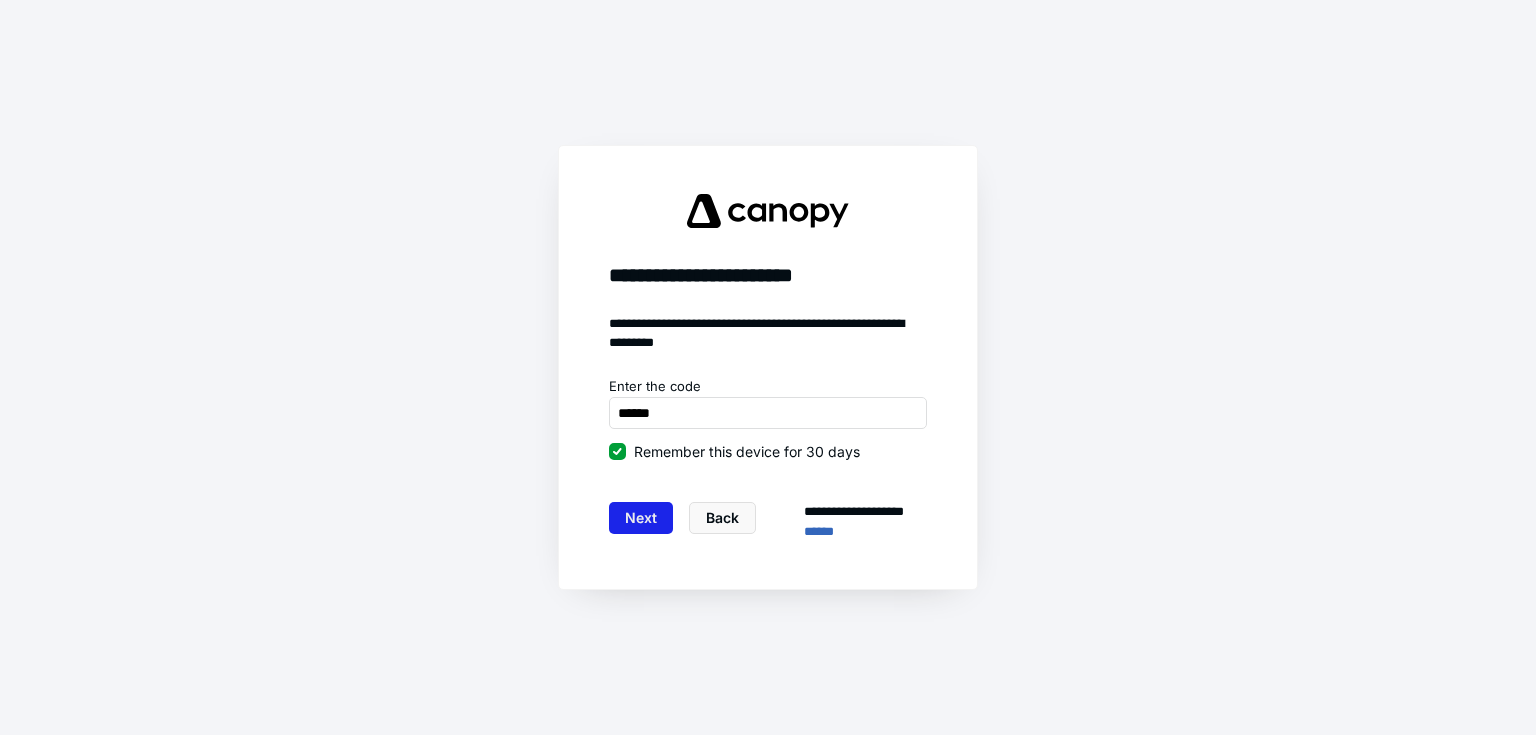click on "Next" at bounding box center [641, 518] 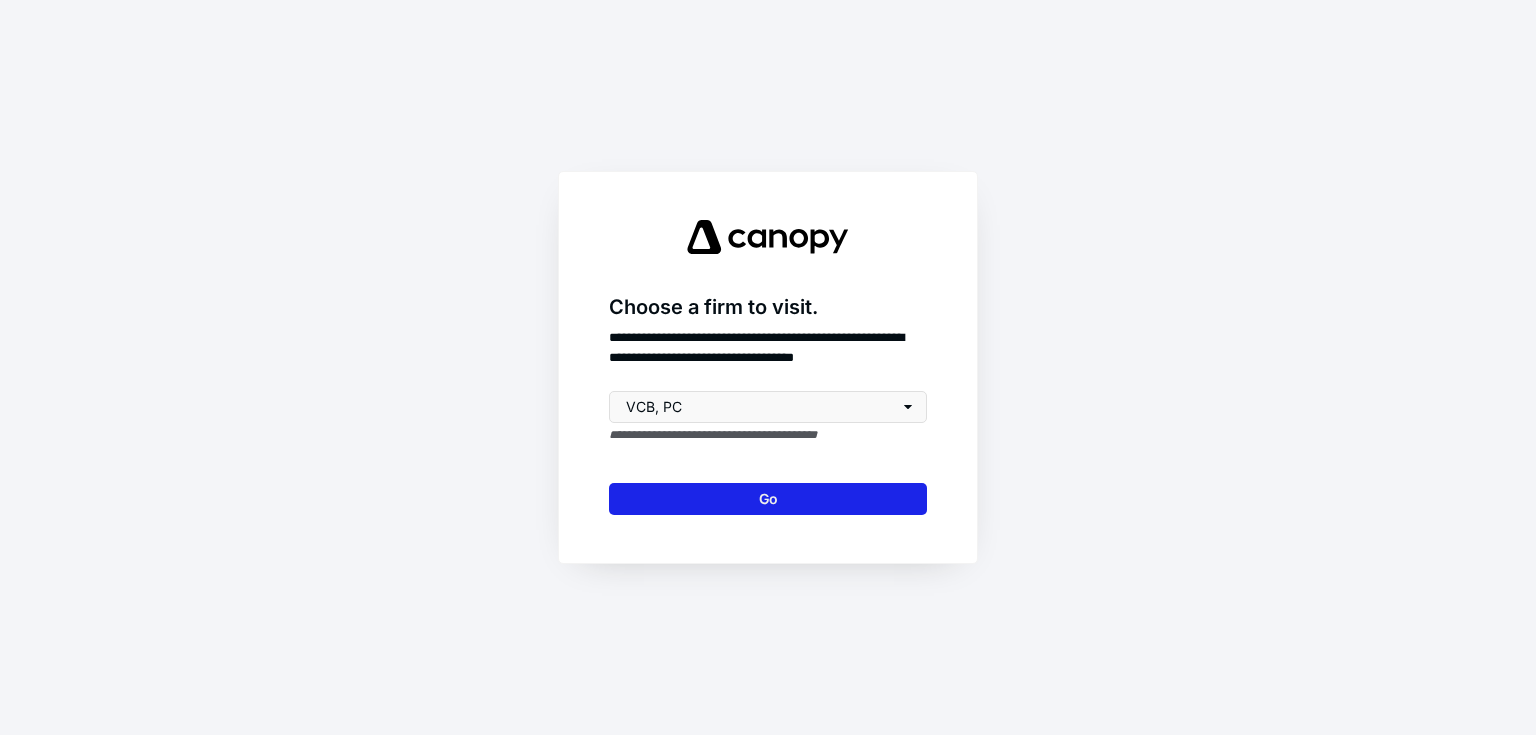 click on "Go" at bounding box center (768, 499) 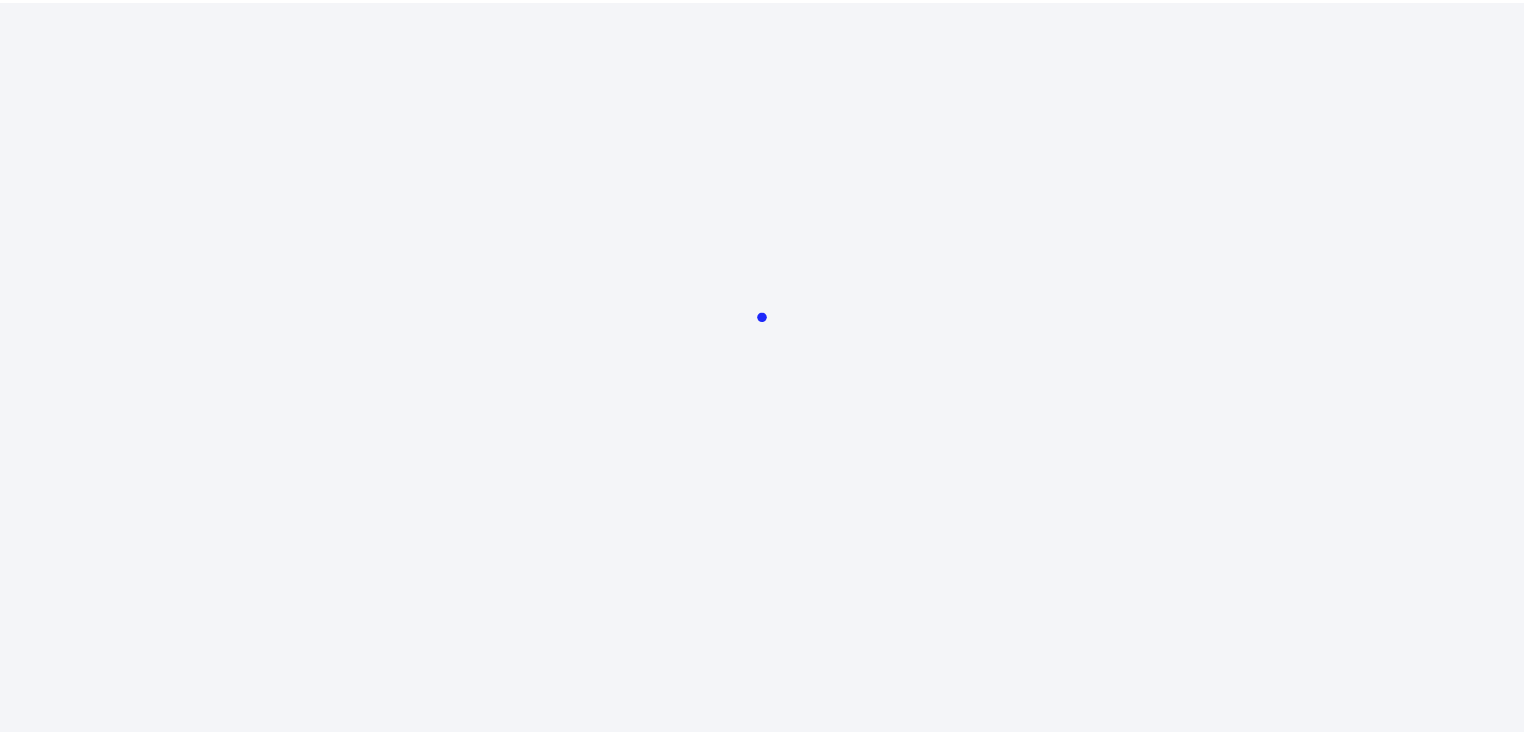 scroll, scrollTop: 0, scrollLeft: 0, axis: both 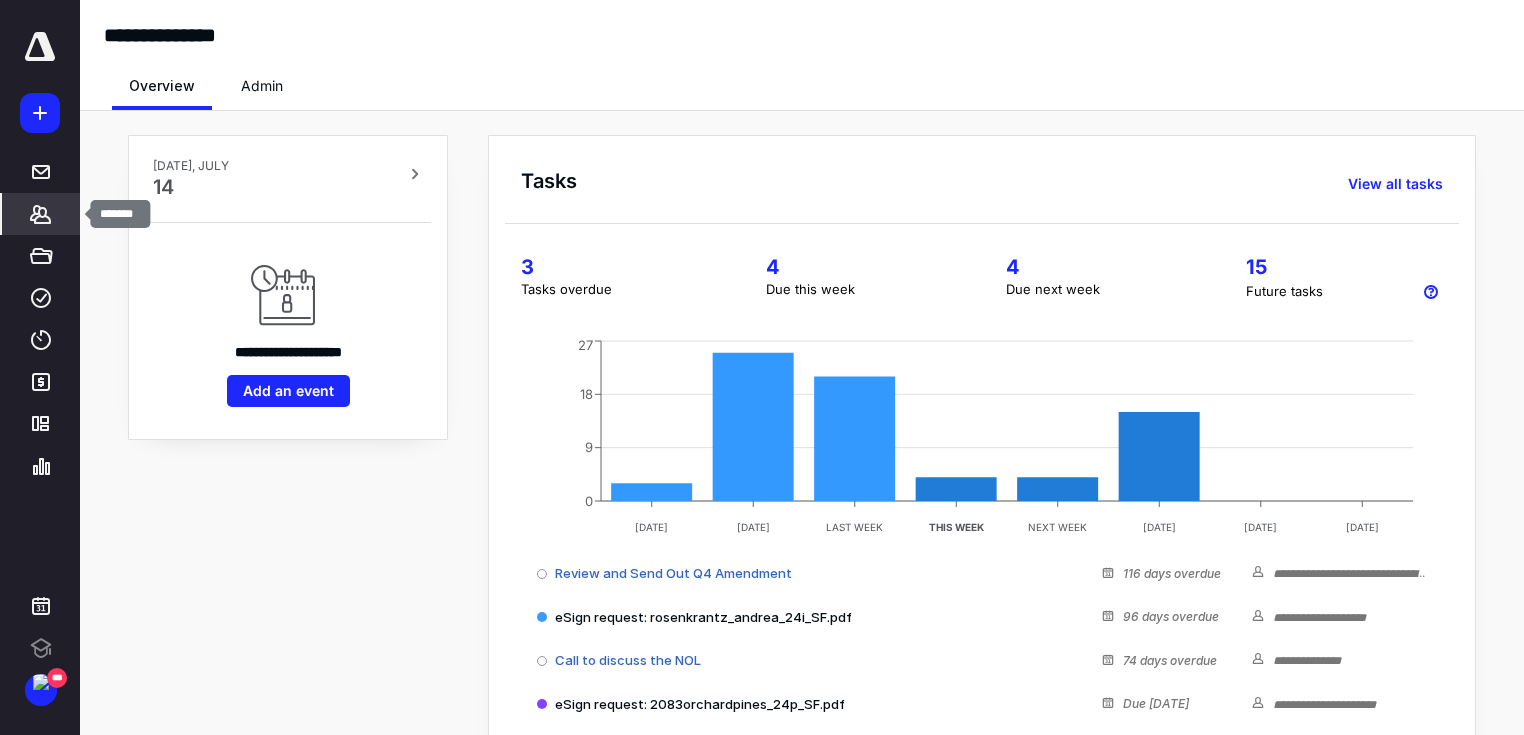 click on "*******" at bounding box center [41, 214] 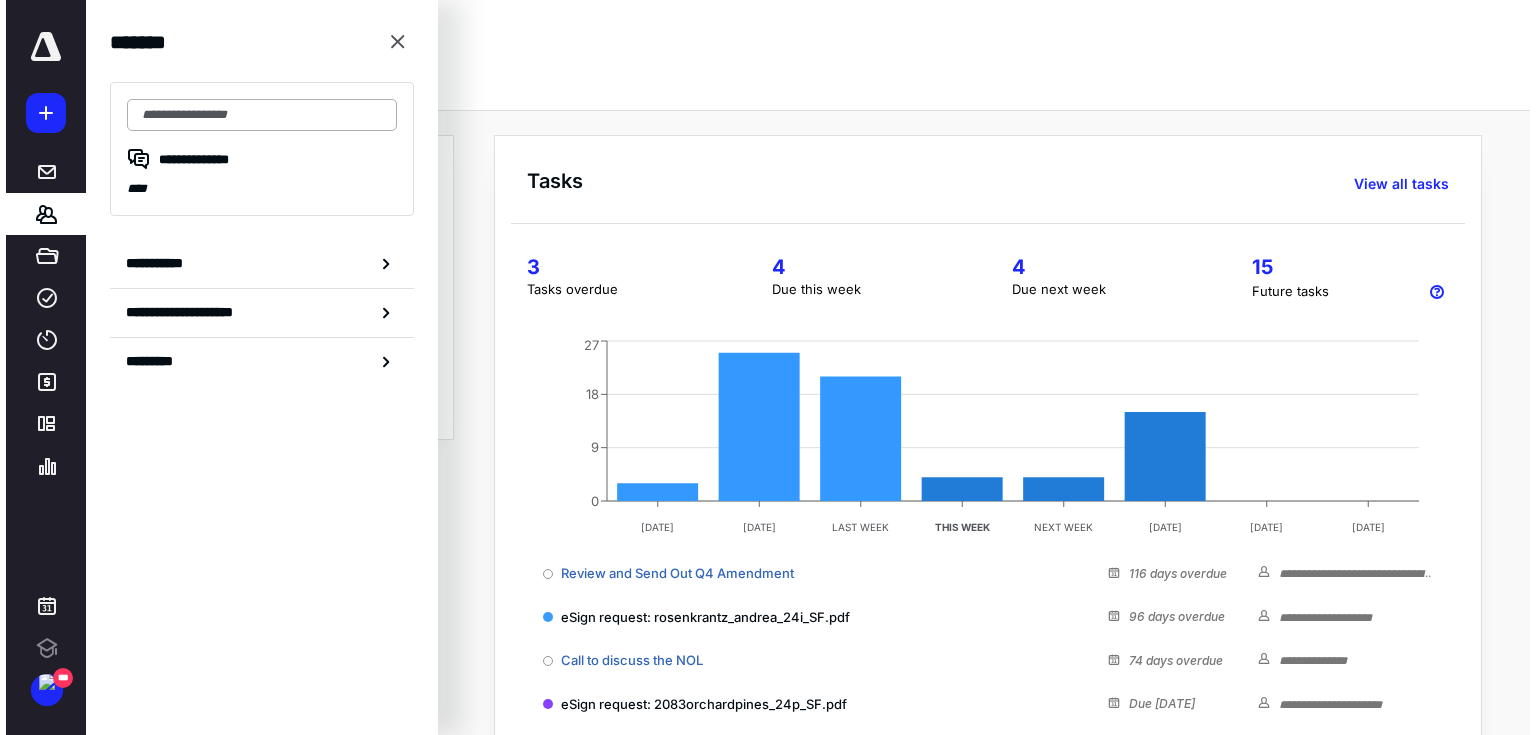 scroll, scrollTop: 0, scrollLeft: 0, axis: both 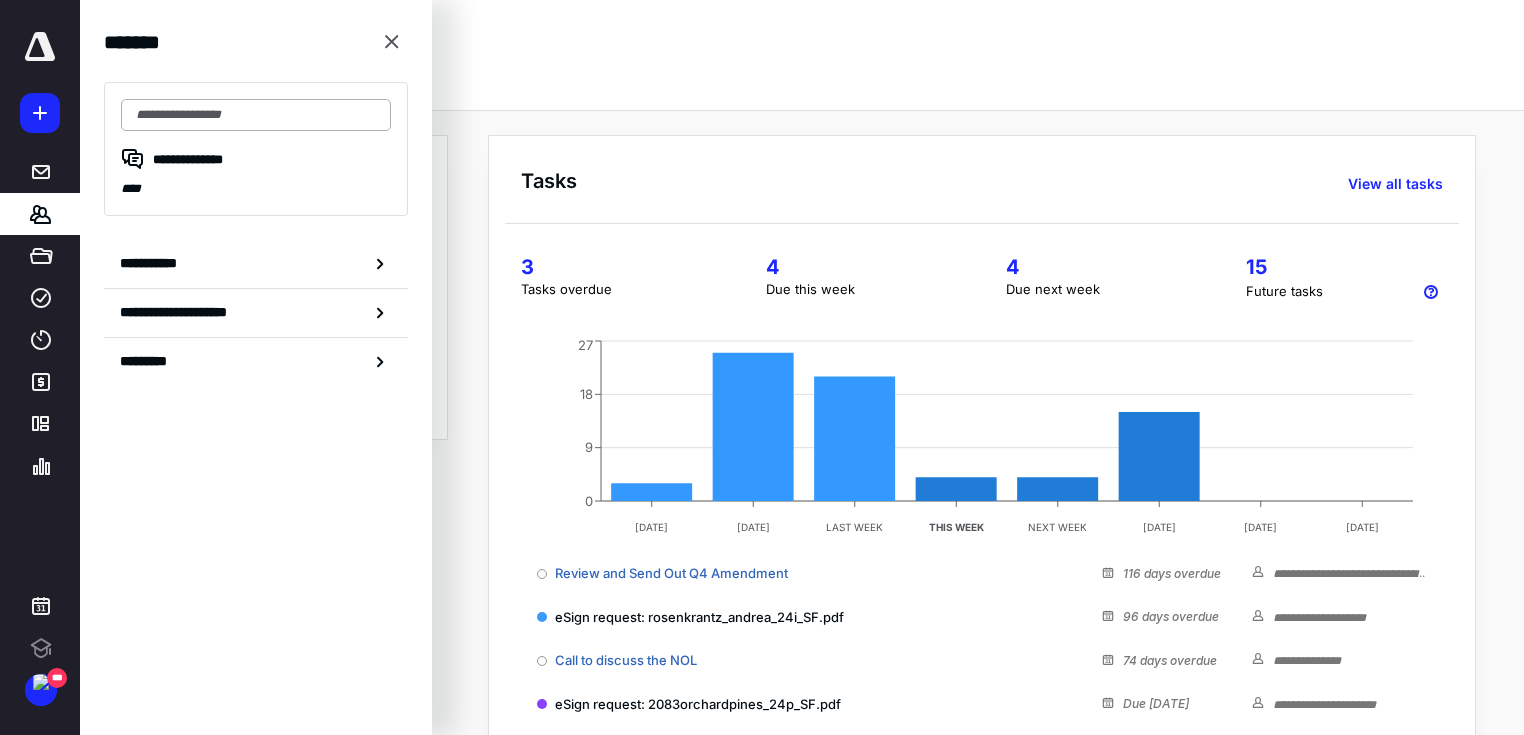 click at bounding box center [256, 115] 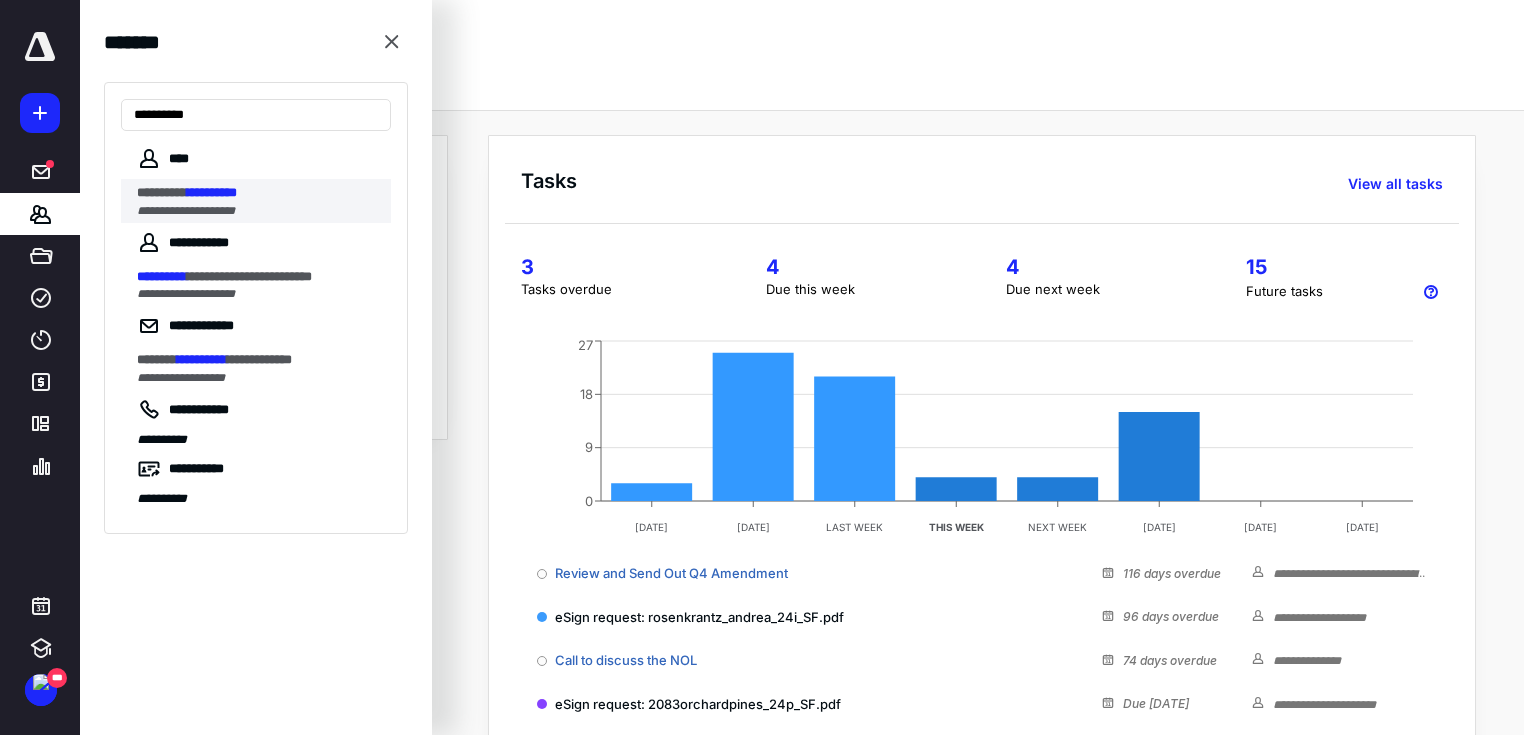 type on "**********" 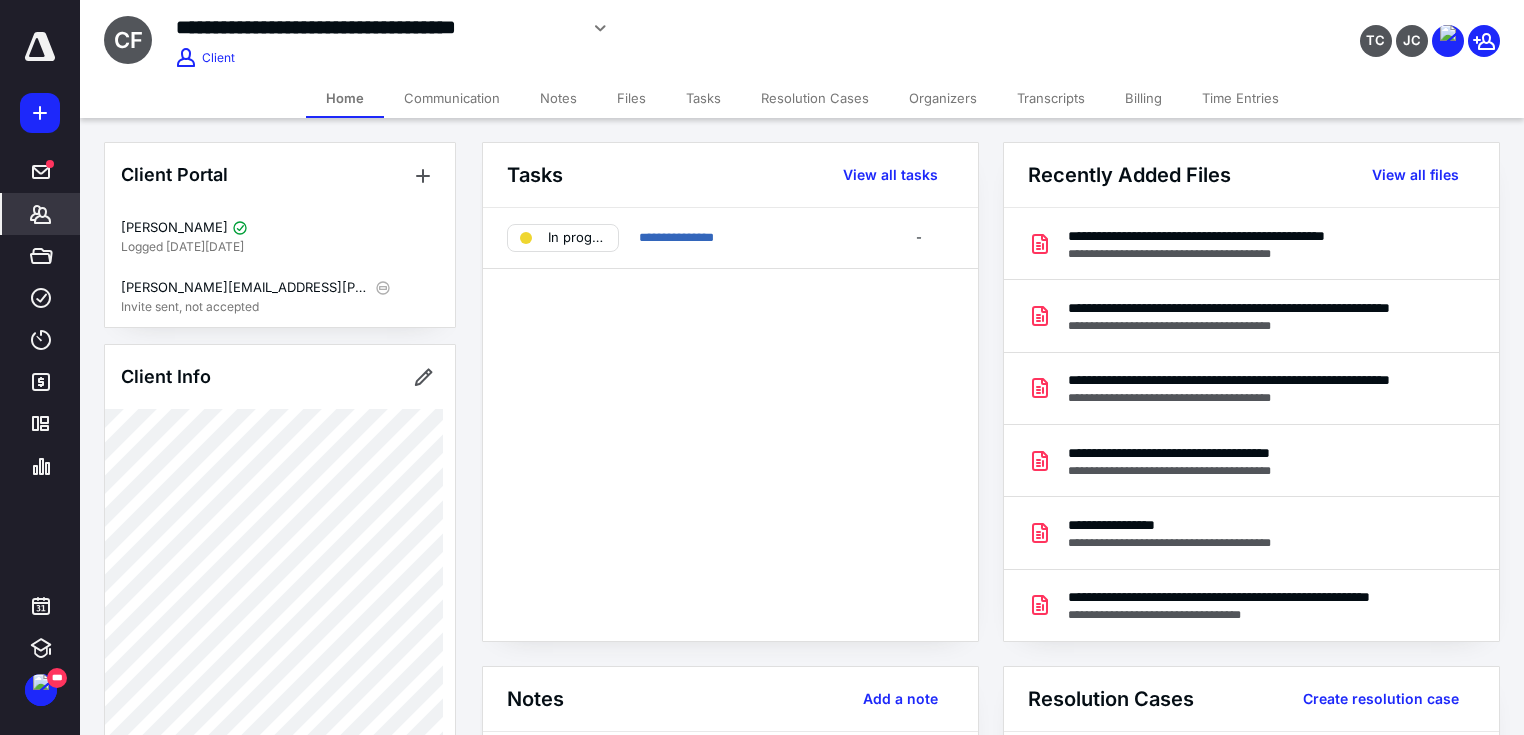 click on "Communication" at bounding box center [452, 98] 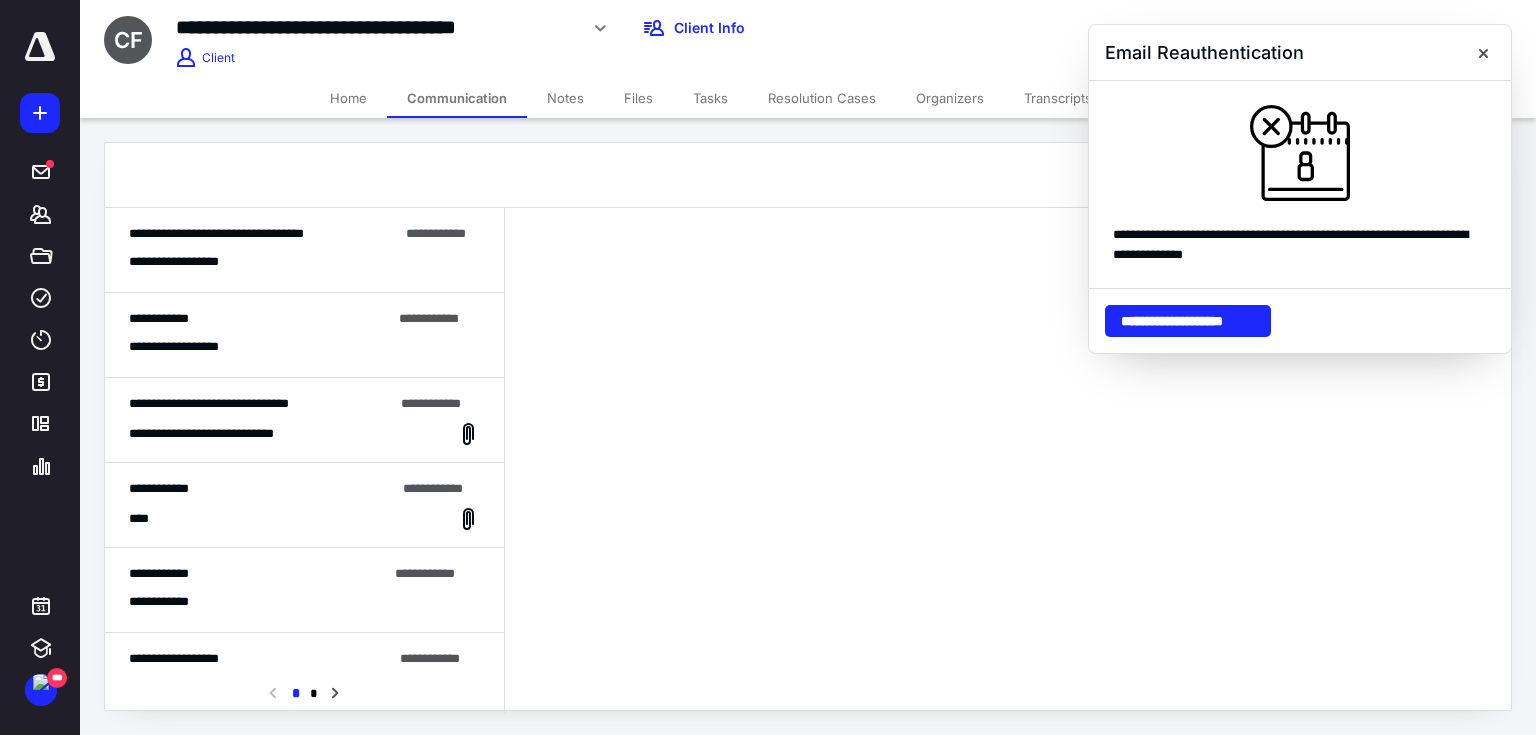click on "**********" at bounding box center [304, 262] 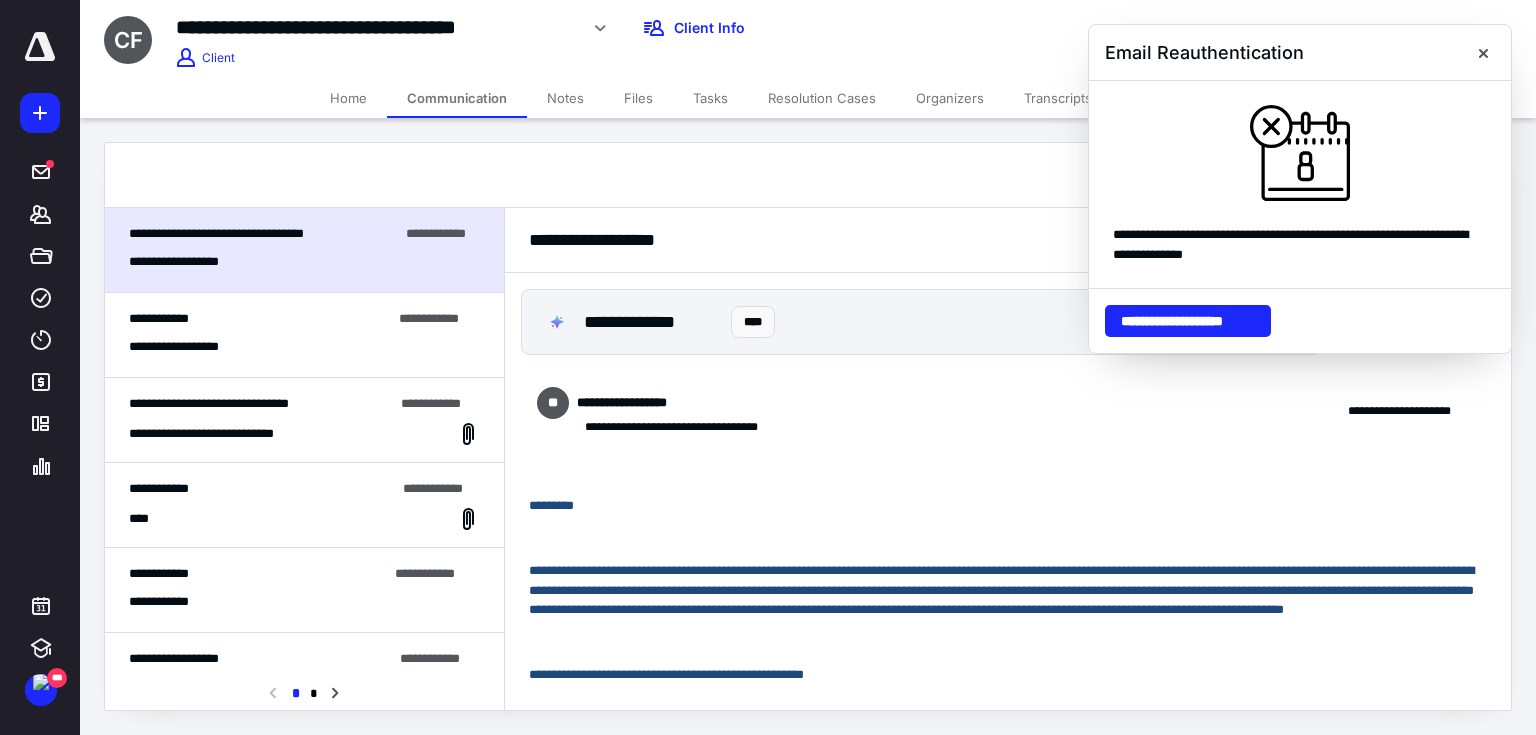 scroll, scrollTop: 2294, scrollLeft: 0, axis: vertical 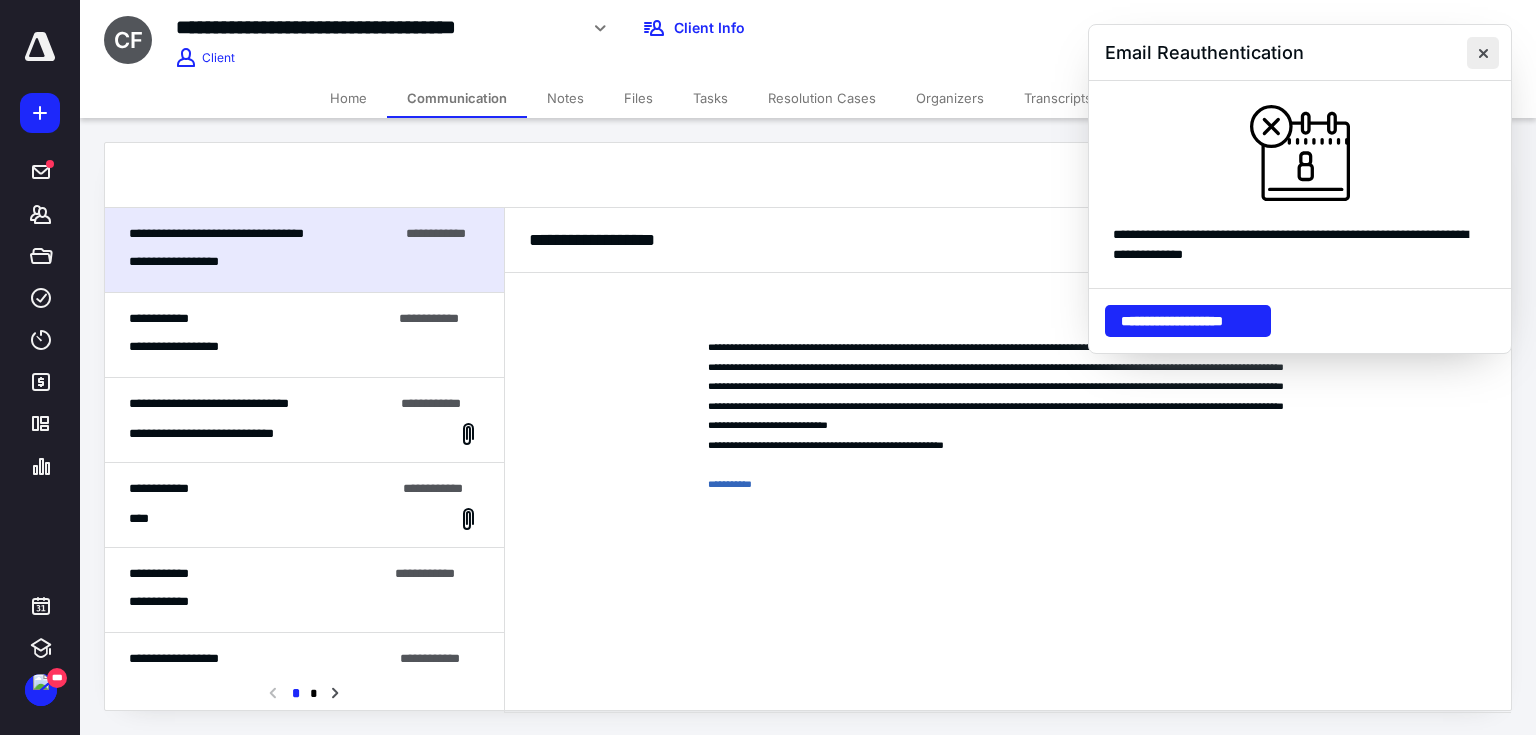 click at bounding box center [1483, 53] 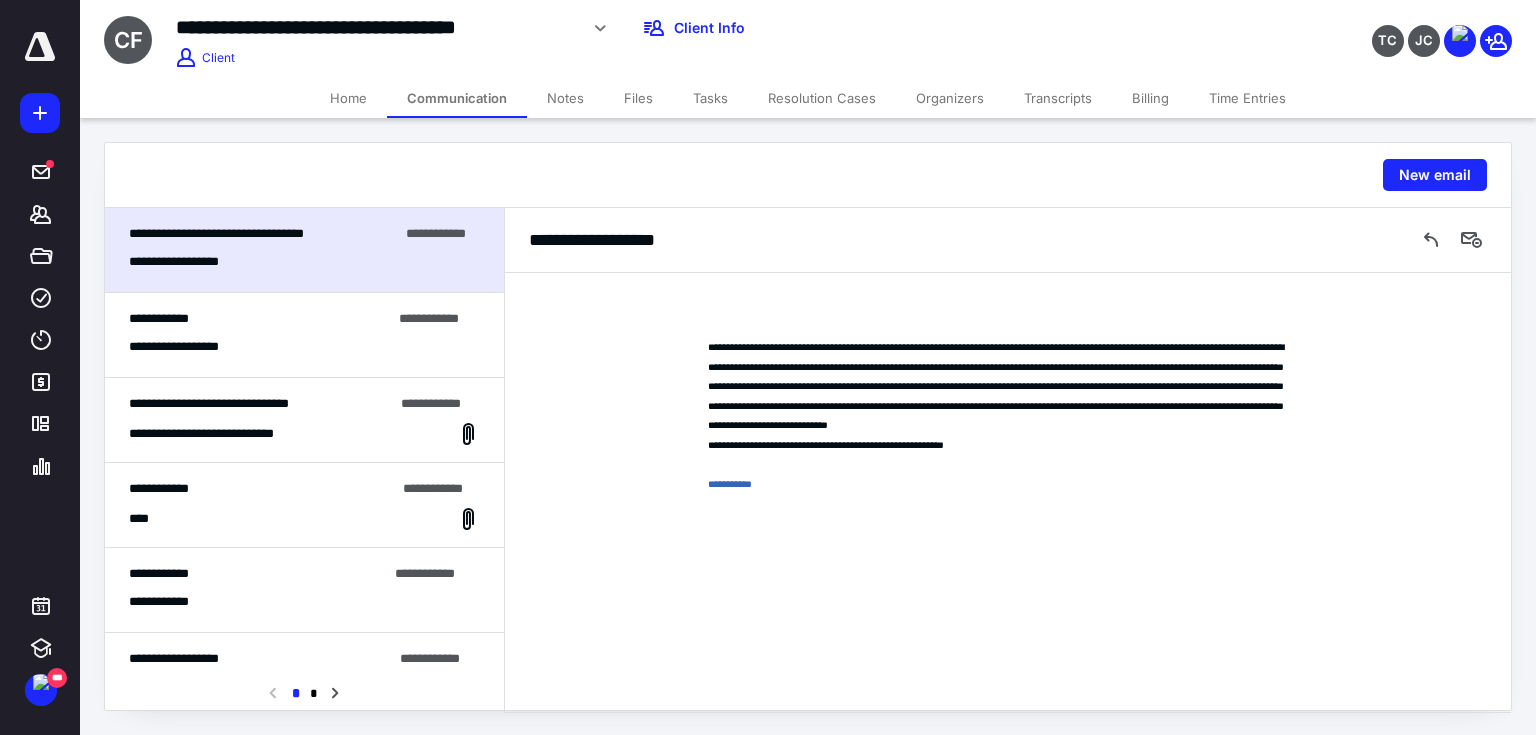click on "**********" at bounding box center [304, 262] 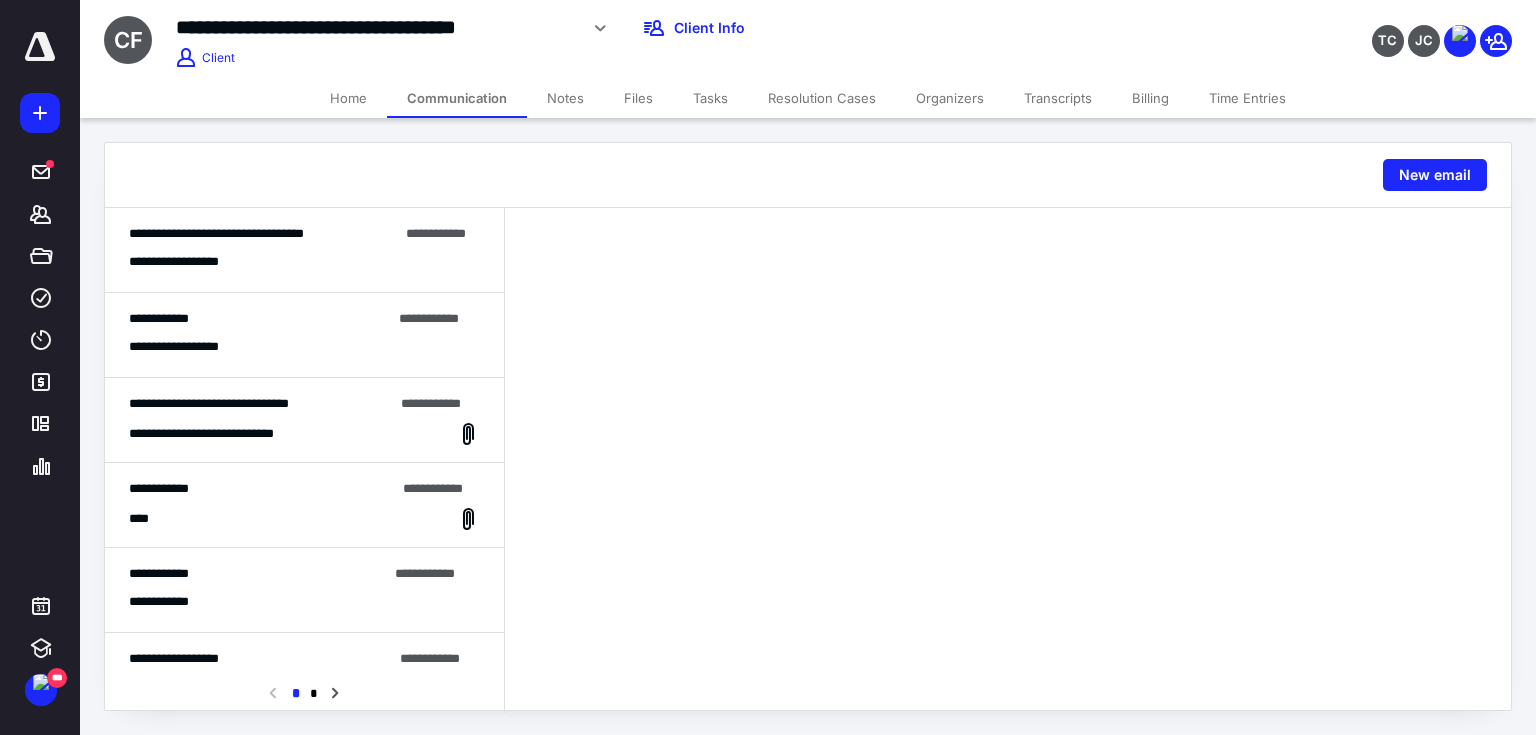 click on "**********" at bounding box center (304, 262) 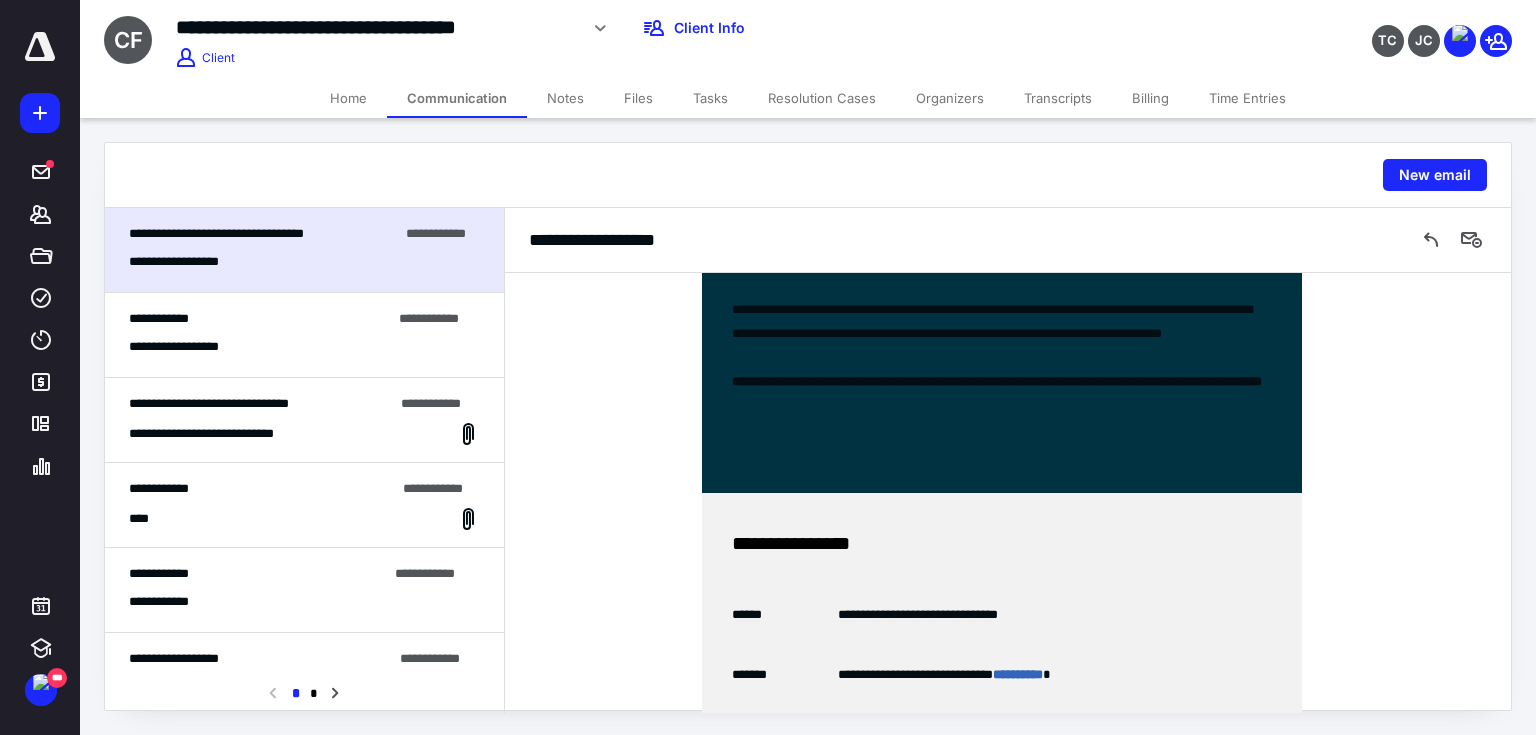 scroll, scrollTop: 0, scrollLeft: 0, axis: both 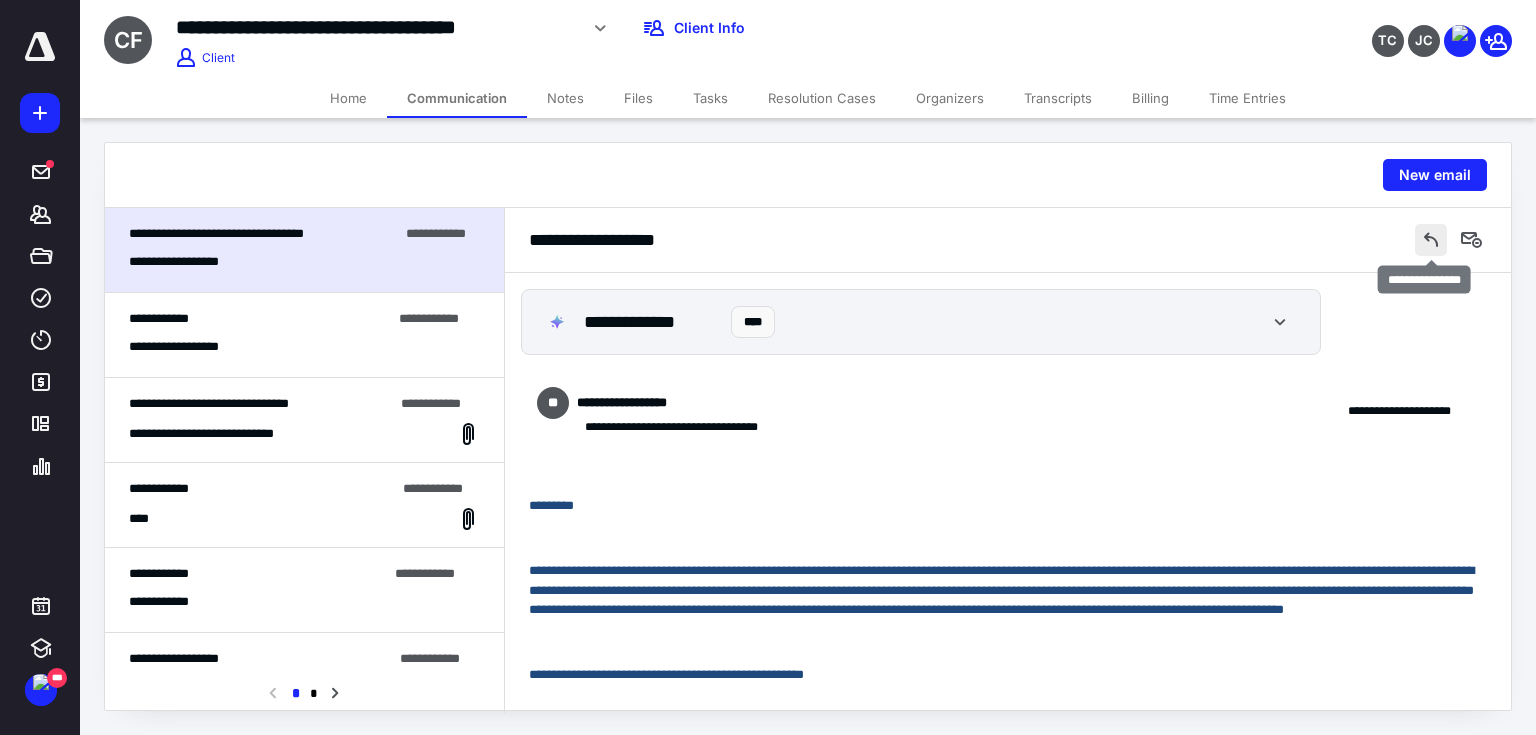 click at bounding box center (1431, 240) 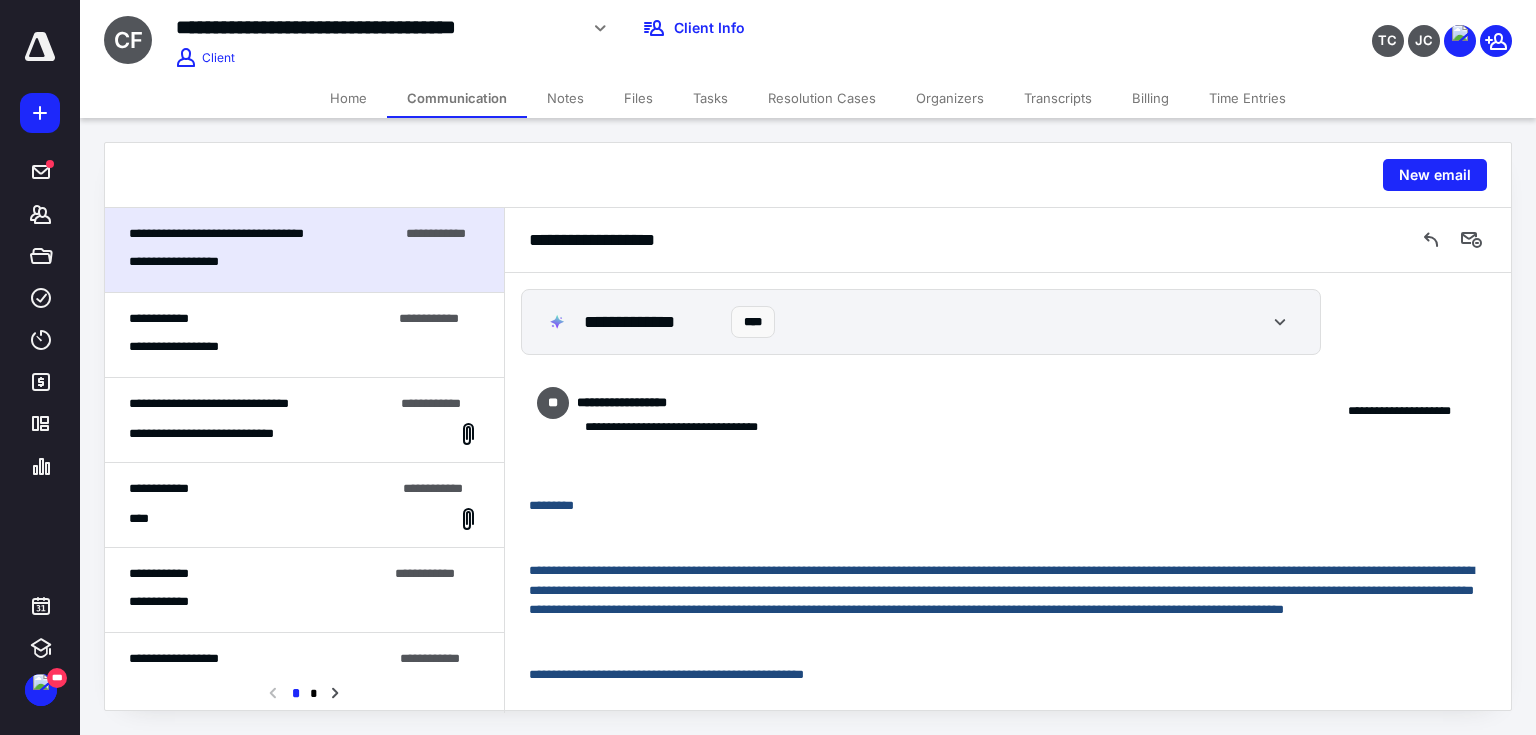 scroll, scrollTop: 2751, scrollLeft: 0, axis: vertical 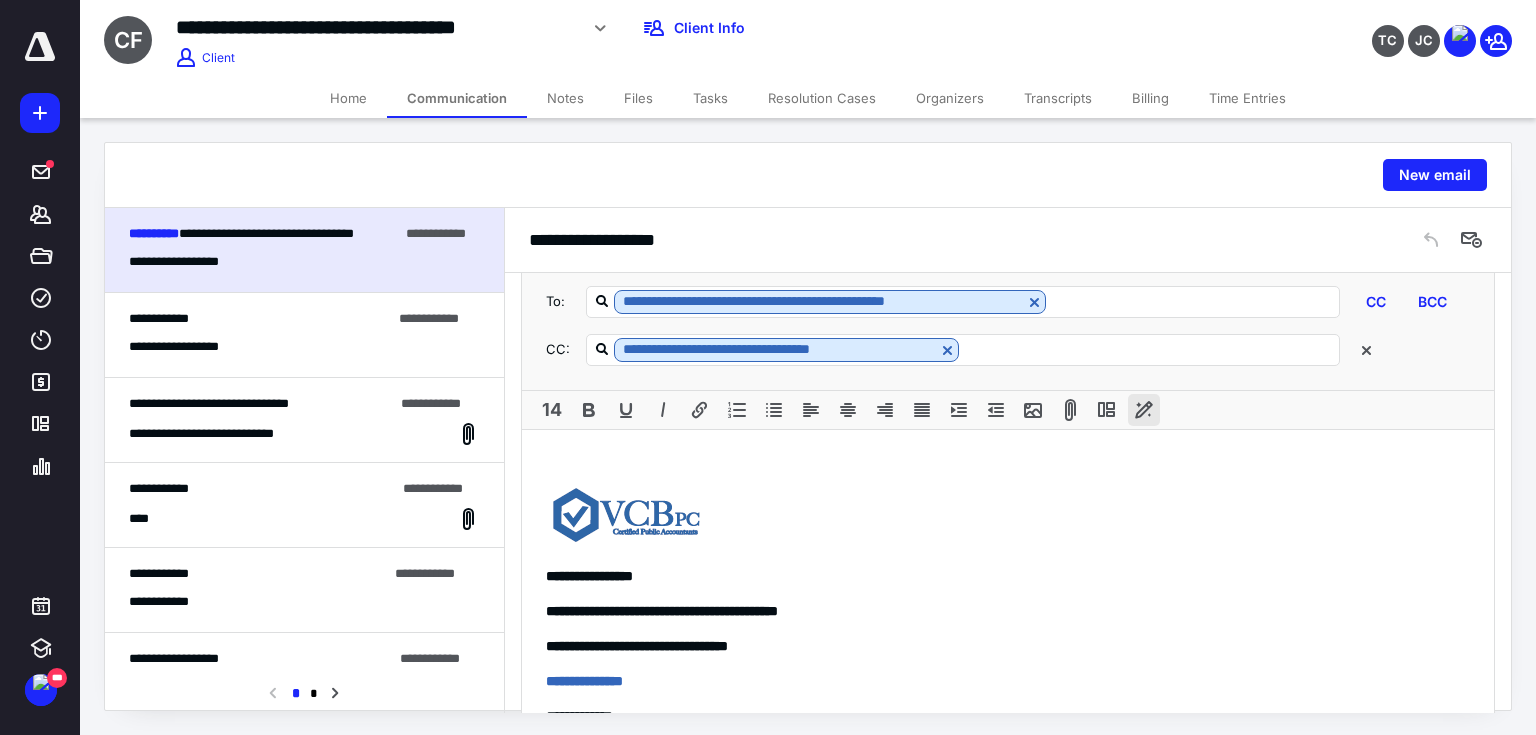 click at bounding box center (1144, 410) 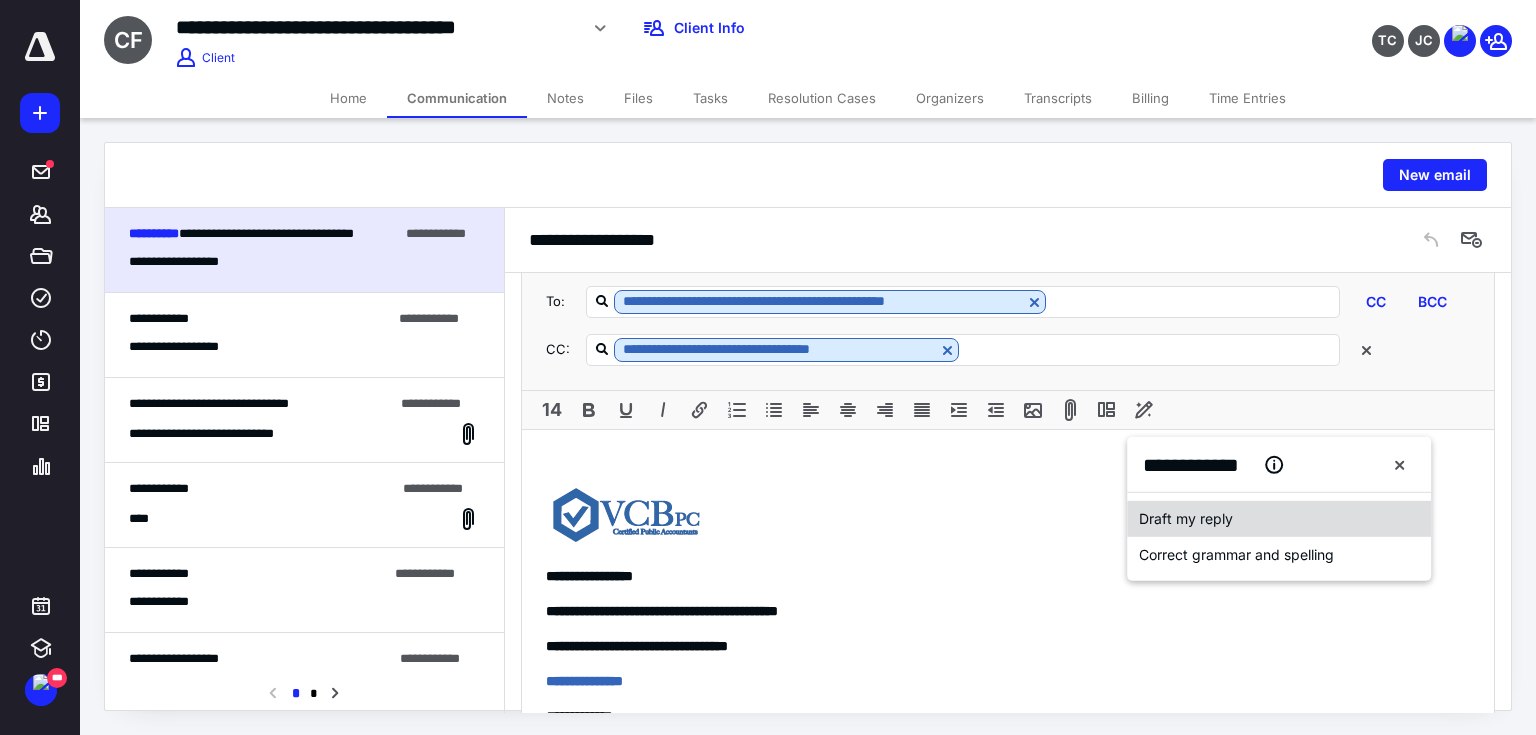 click on "Draft my reply" at bounding box center (1186, 519) 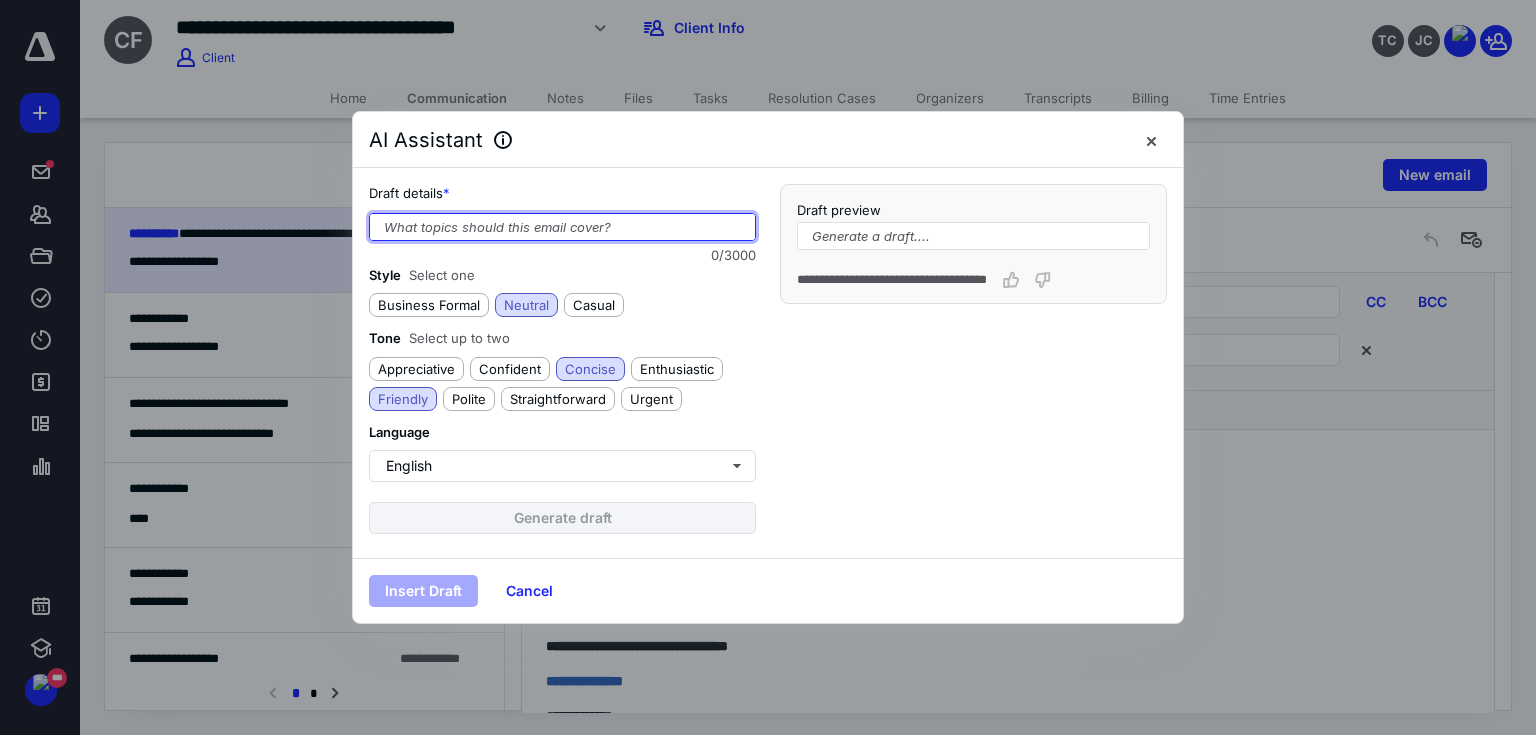 click at bounding box center [562, 227] 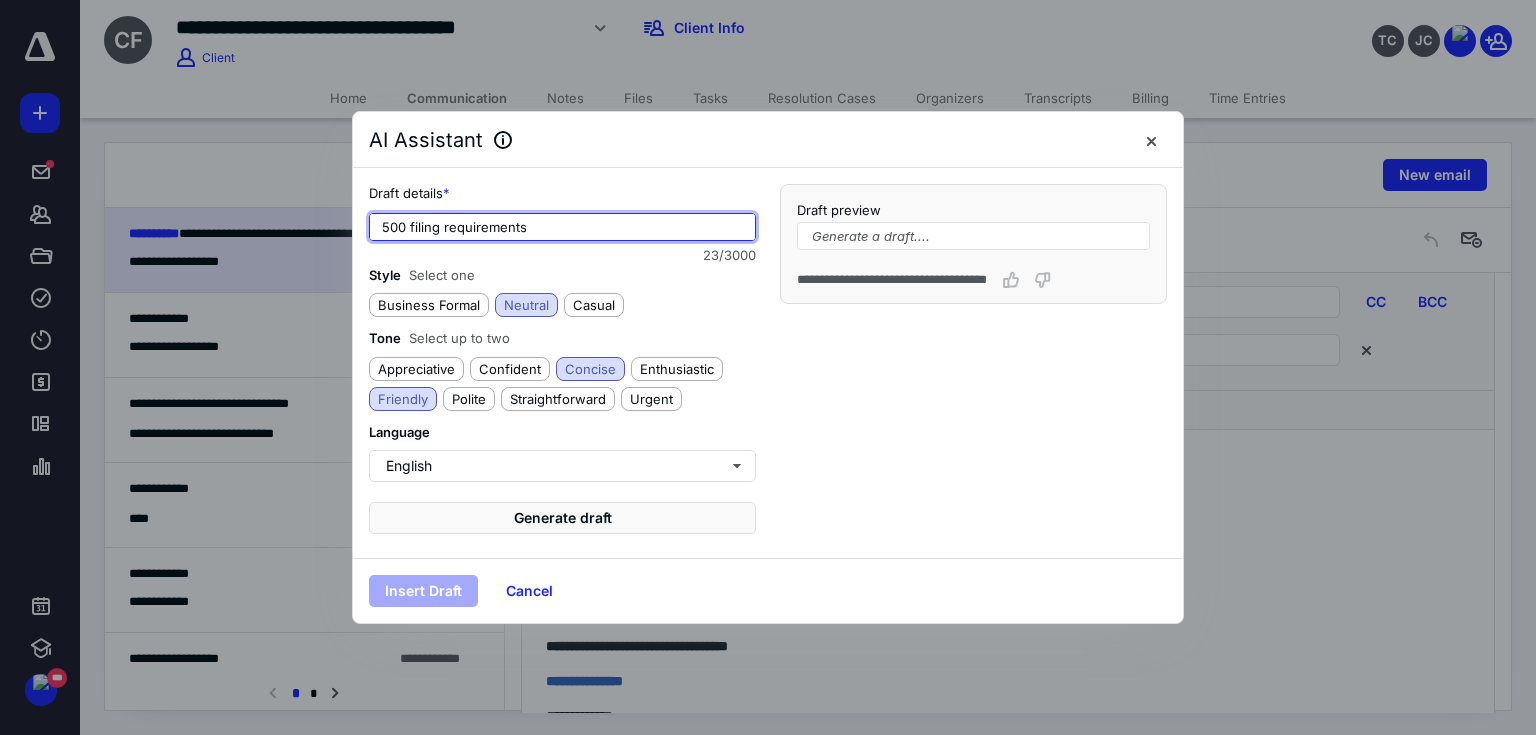 type on "500 filing requirements" 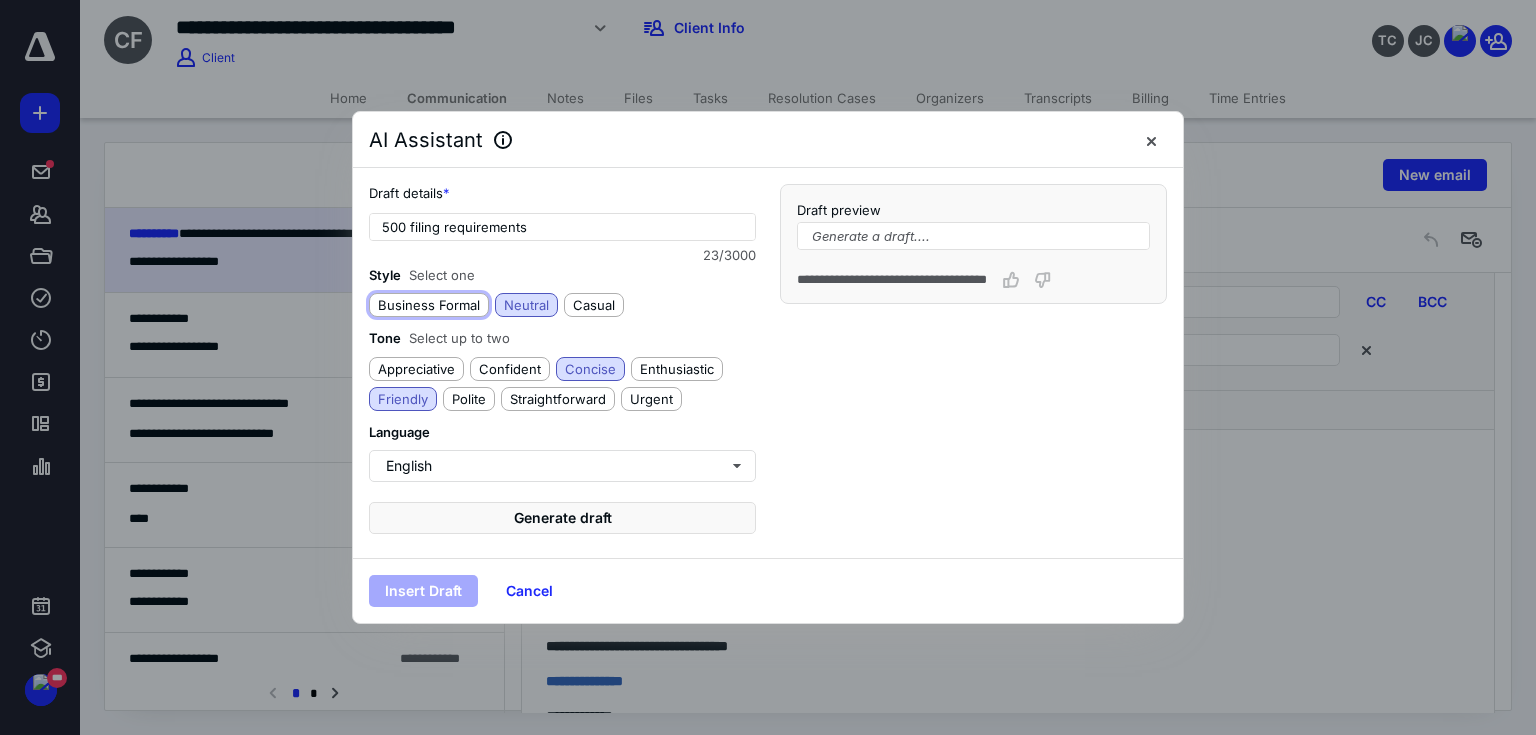 type 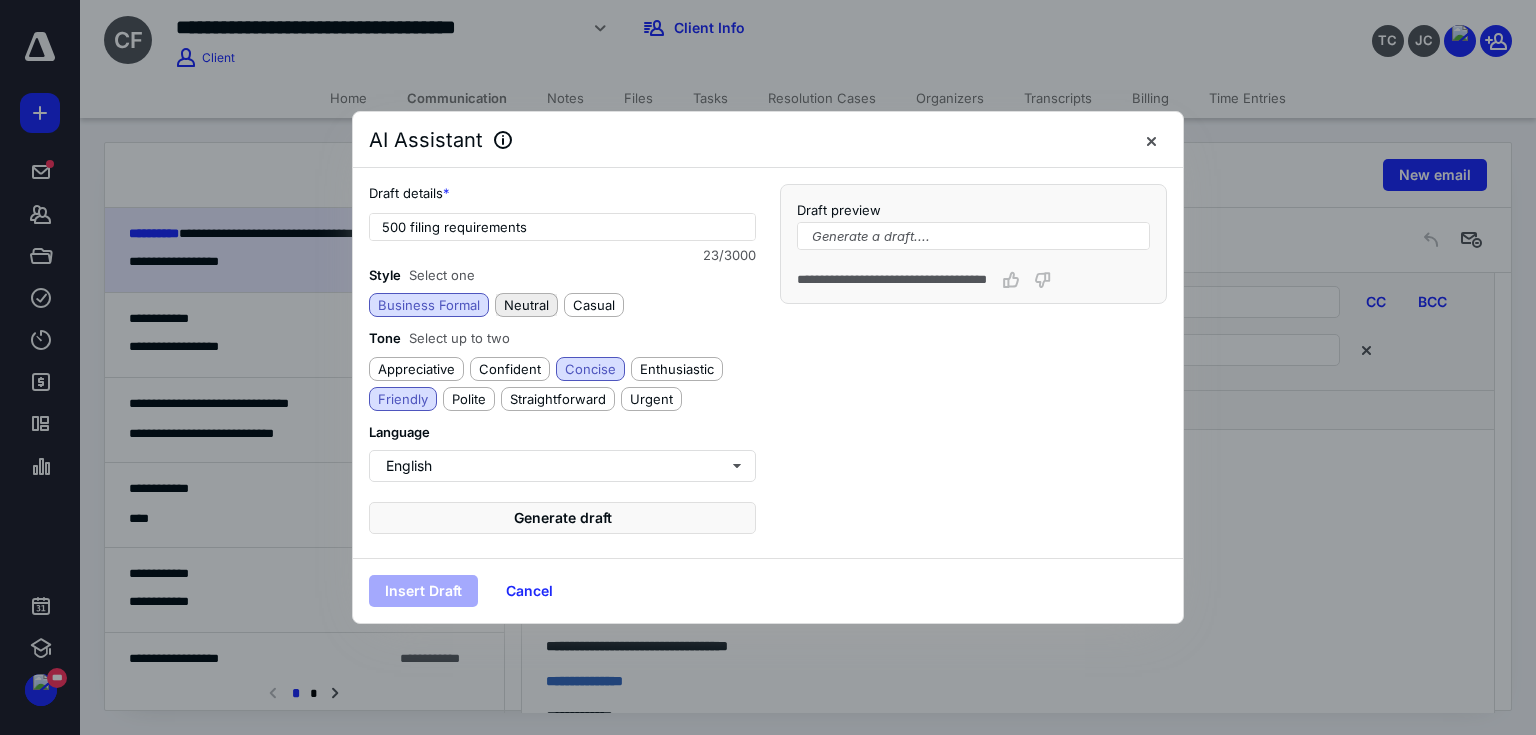 click on "Neutral" at bounding box center (526, 305) 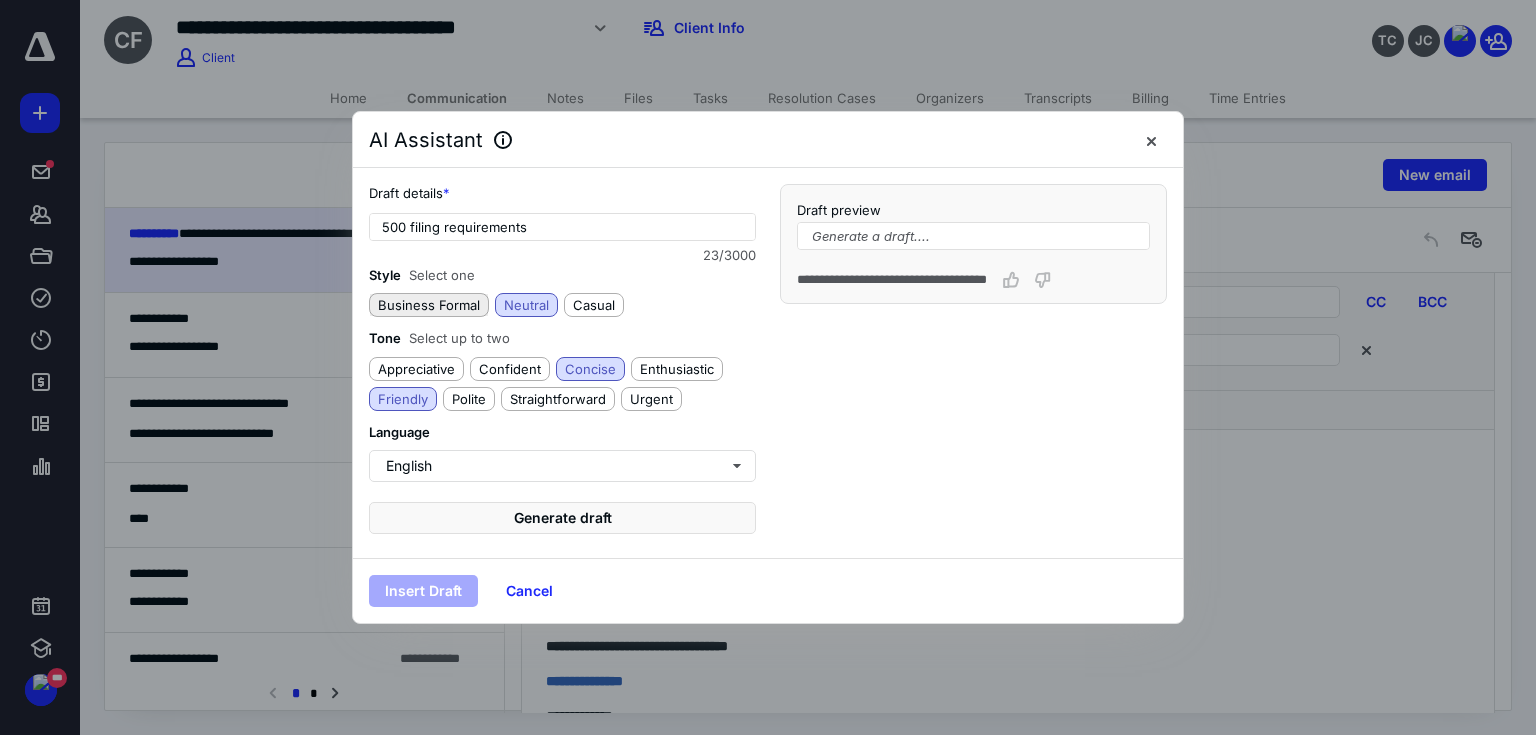 click on "Business Formal" at bounding box center (429, 305) 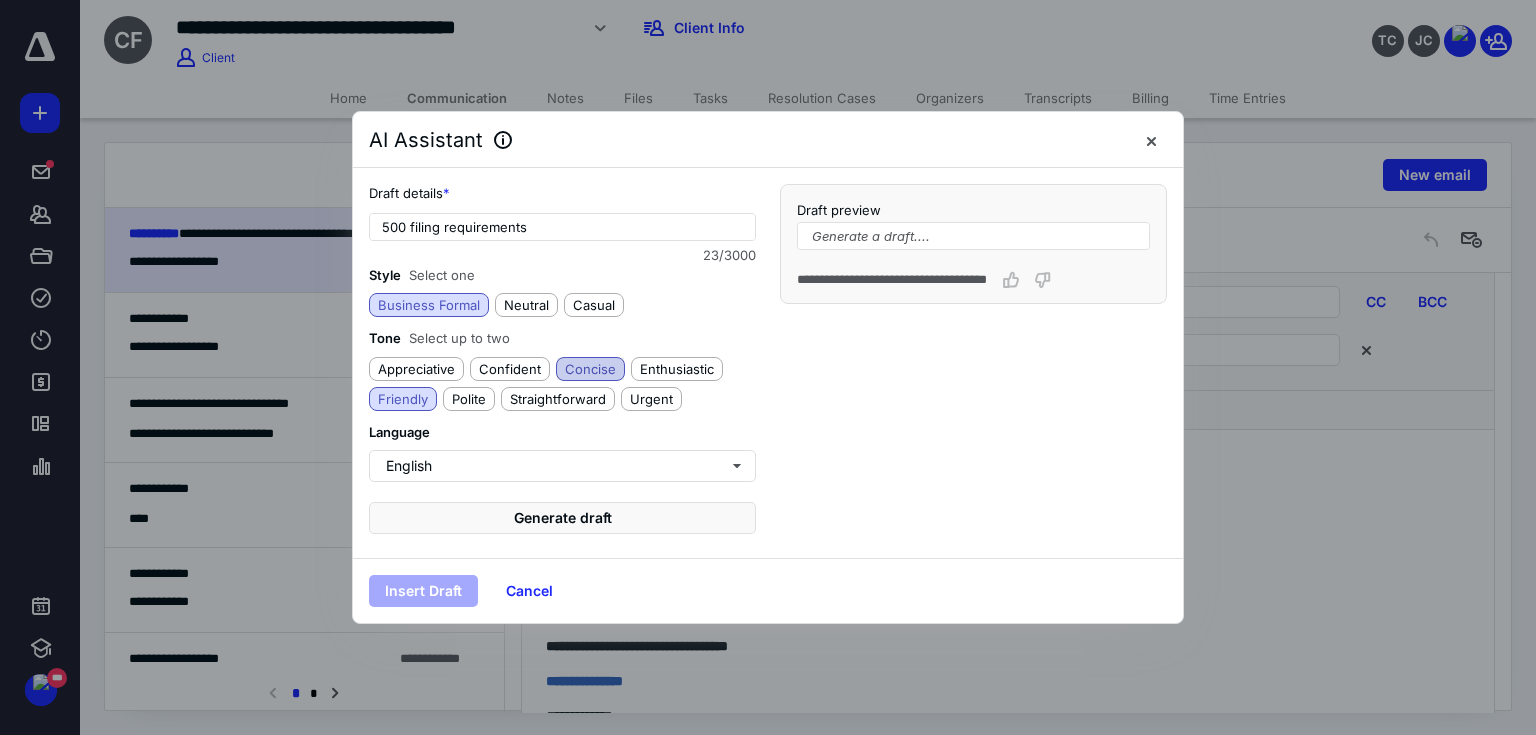 click on "Concise" at bounding box center [590, 369] 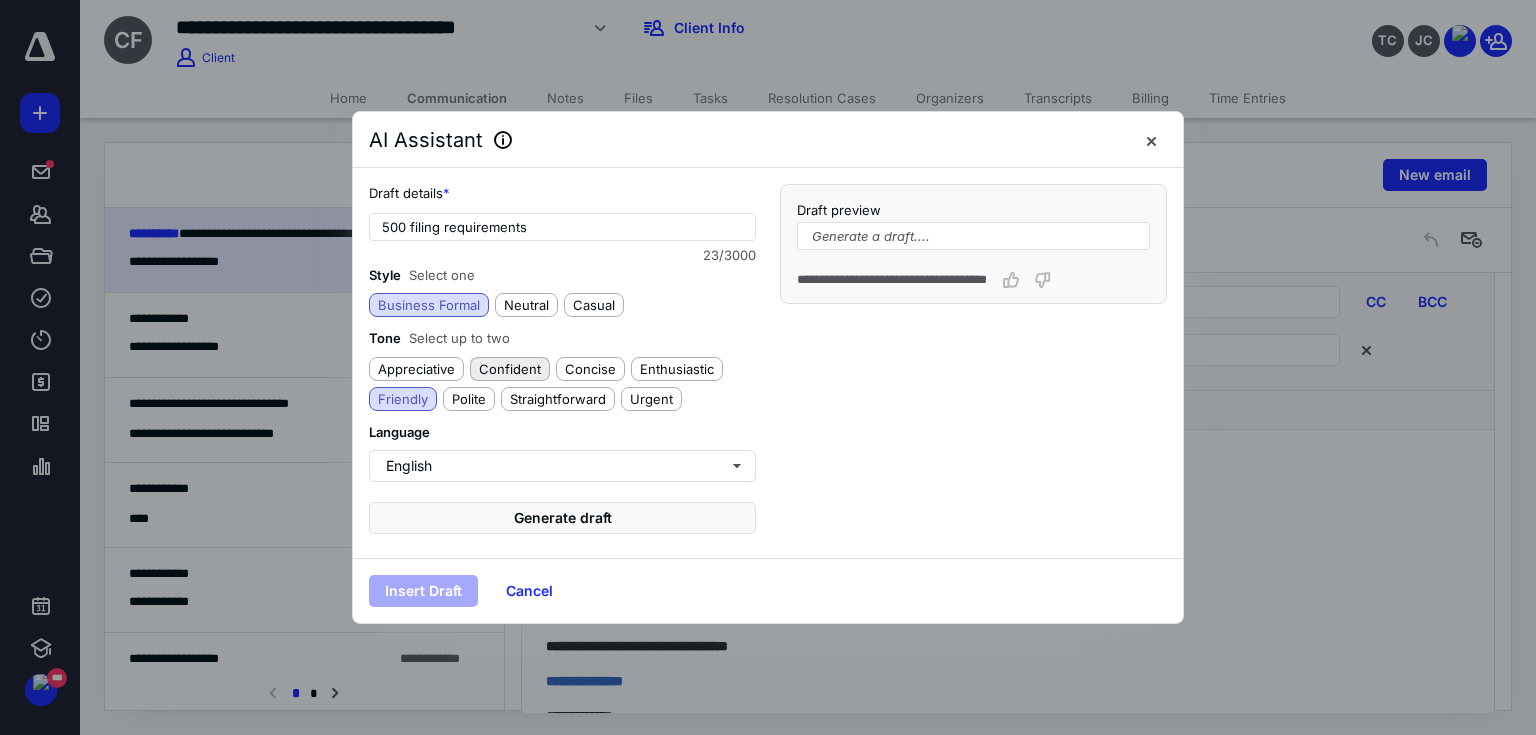 click on "Confident" at bounding box center [510, 369] 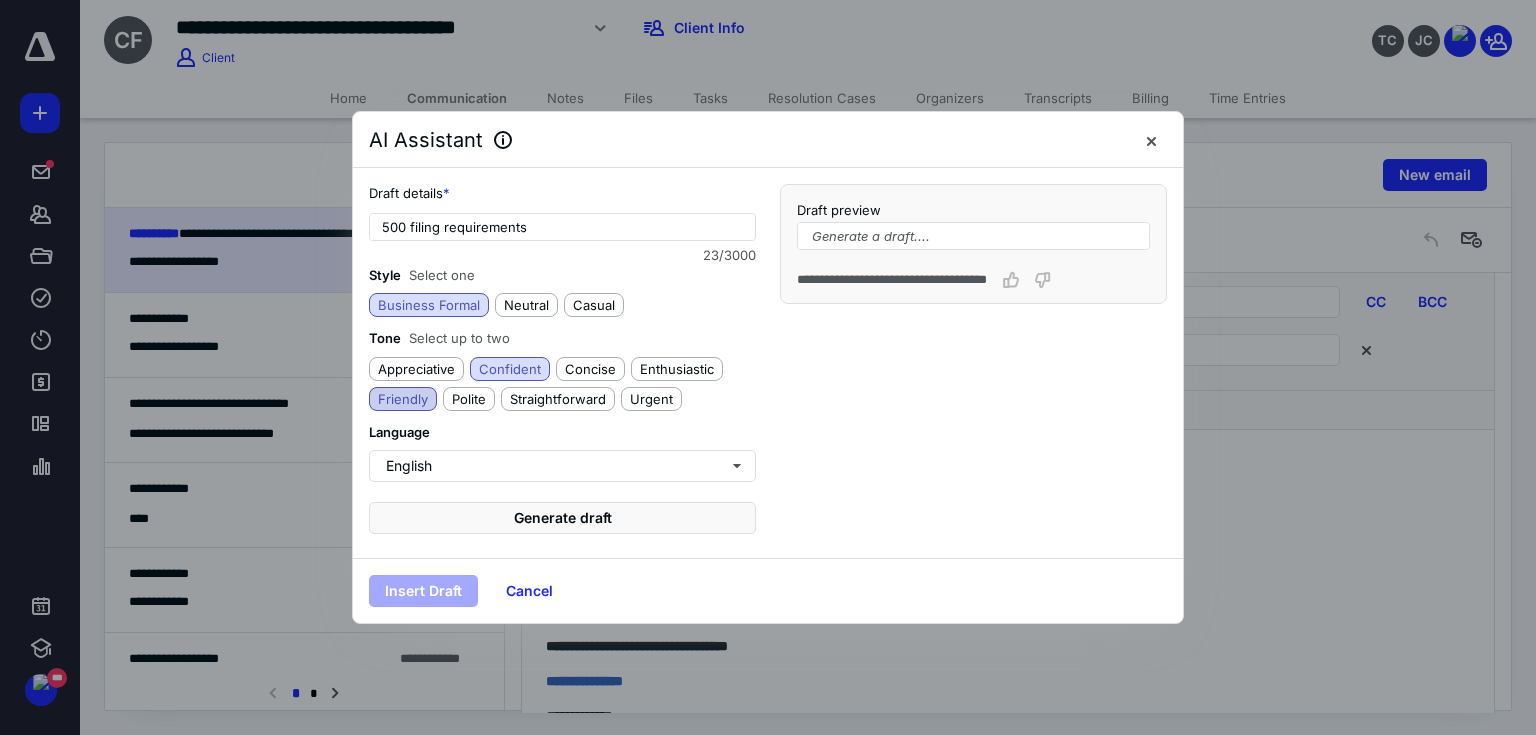 click on "Friendly" at bounding box center [403, 399] 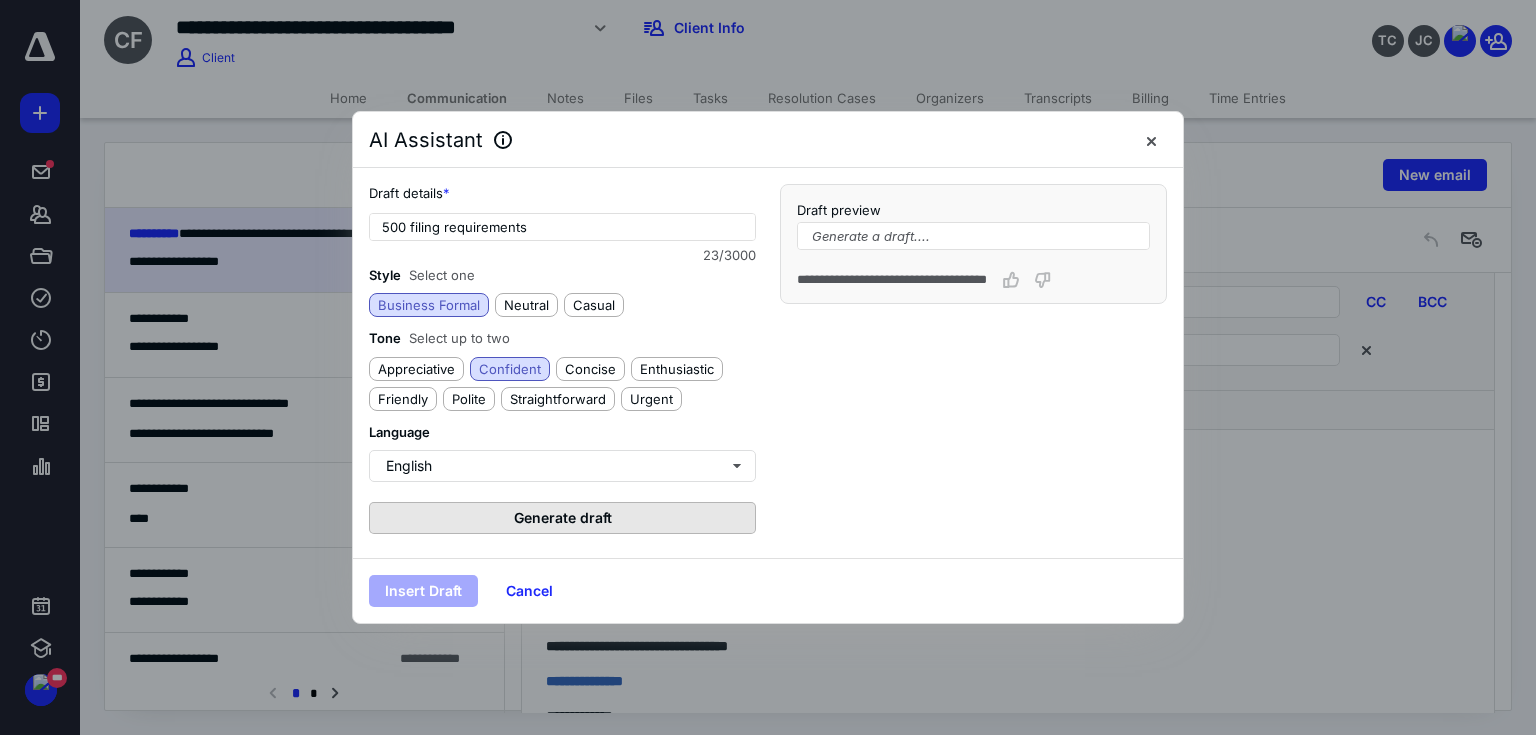 click on "Generate draft" at bounding box center [562, 518] 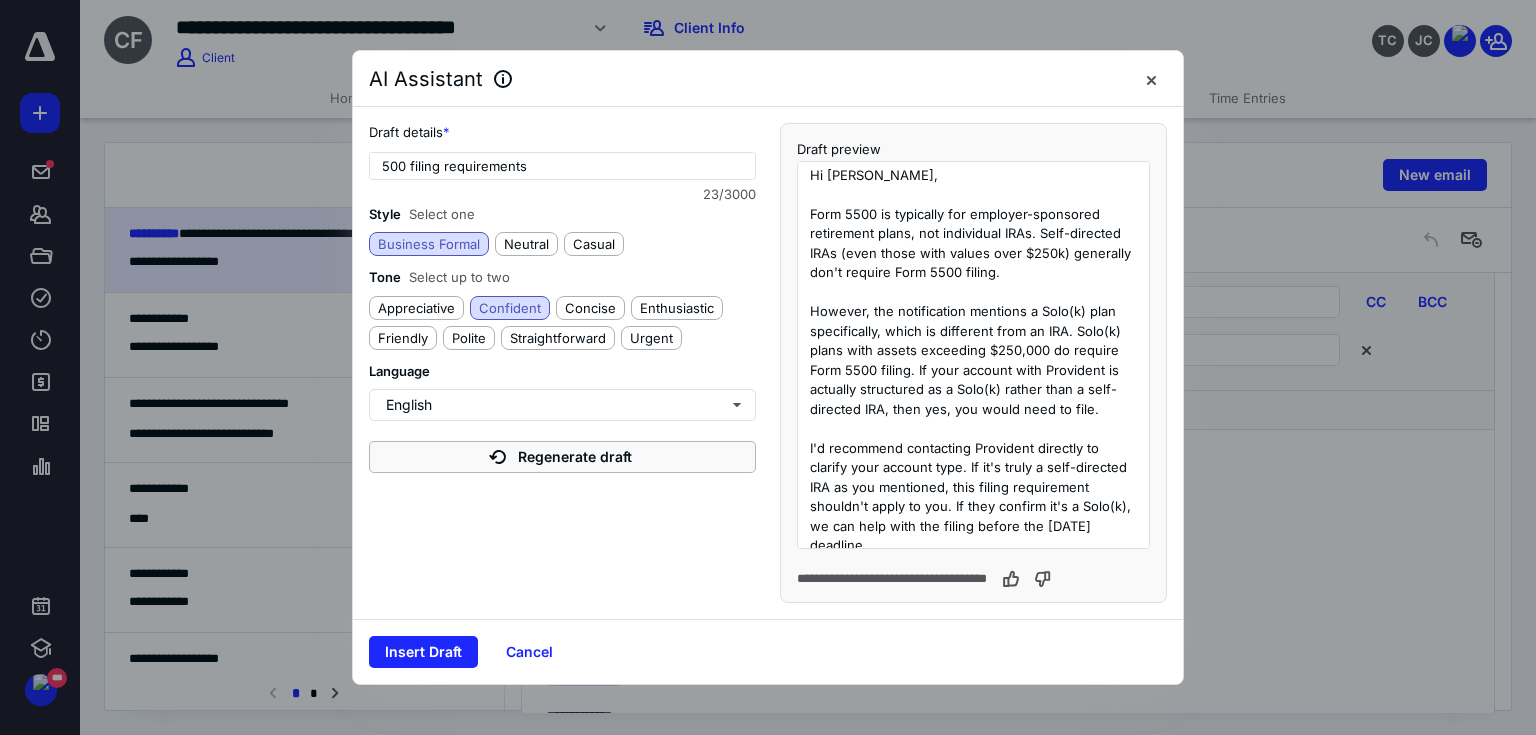 type on "Hi [PERSON_NAME],
Form 5500 is typically for employer-sponsored retirement plans, not individual IRAs. Self-directed IRAs (even those with values over $250k) generally don't require Form 5500 filing.
However, the notification mentions a Solo(k) plan specifically, which is different from an IRA. Solo(k) plans with assets exceeding $250,000 do require Form 5500 filing. If your account with Provident is actually structured as a Solo(k) rather than a self-directed IRA, then yes, you would need to file.
I'd recommend contacting Provident directly to clarify your account type. If it's truly a self-directed IRA as you mentioned, this filing requirement shouldn't apply to you. If they confirm it's a Solo(k), we can help with the filing before the [DATE] deadline.
Let me know what you find out." 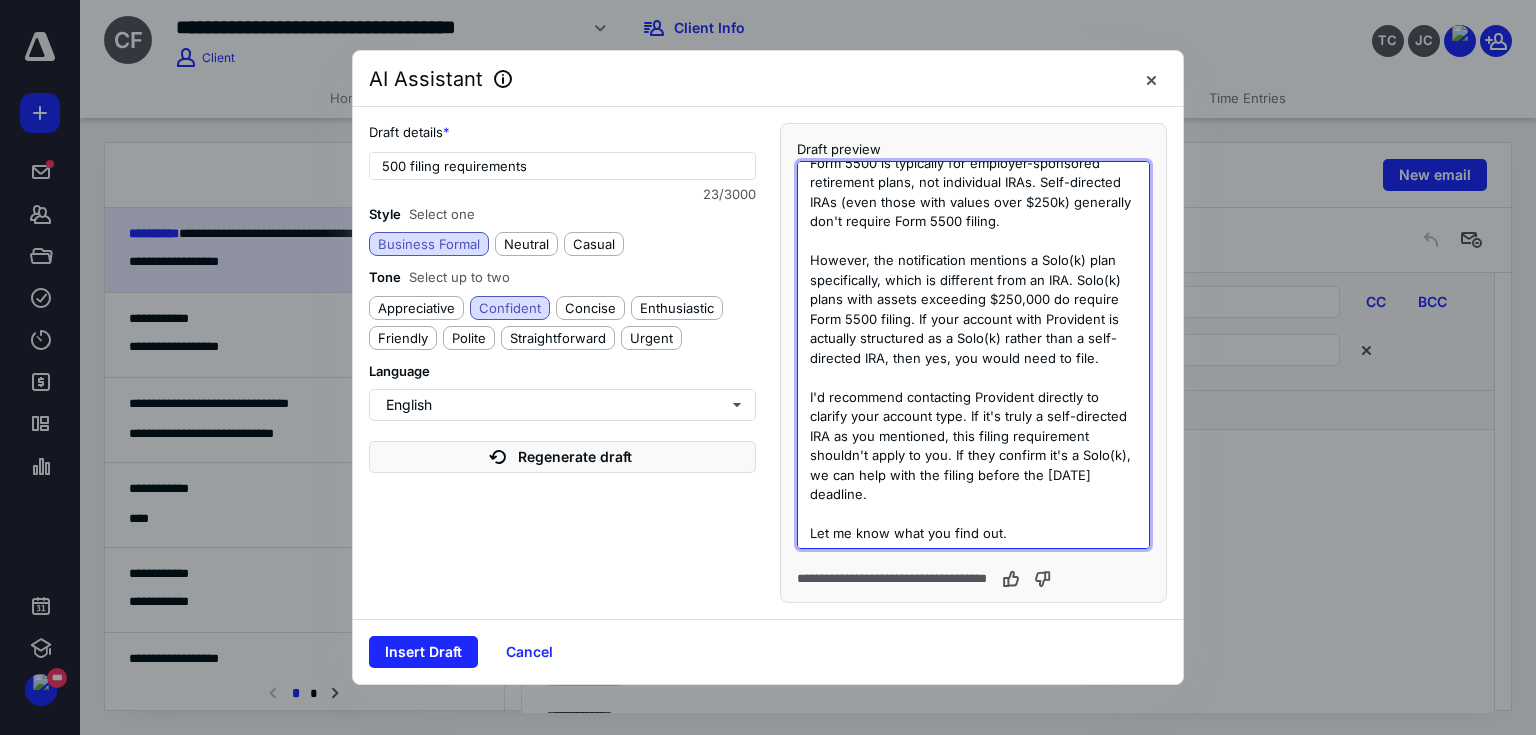scroll, scrollTop: 56, scrollLeft: 0, axis: vertical 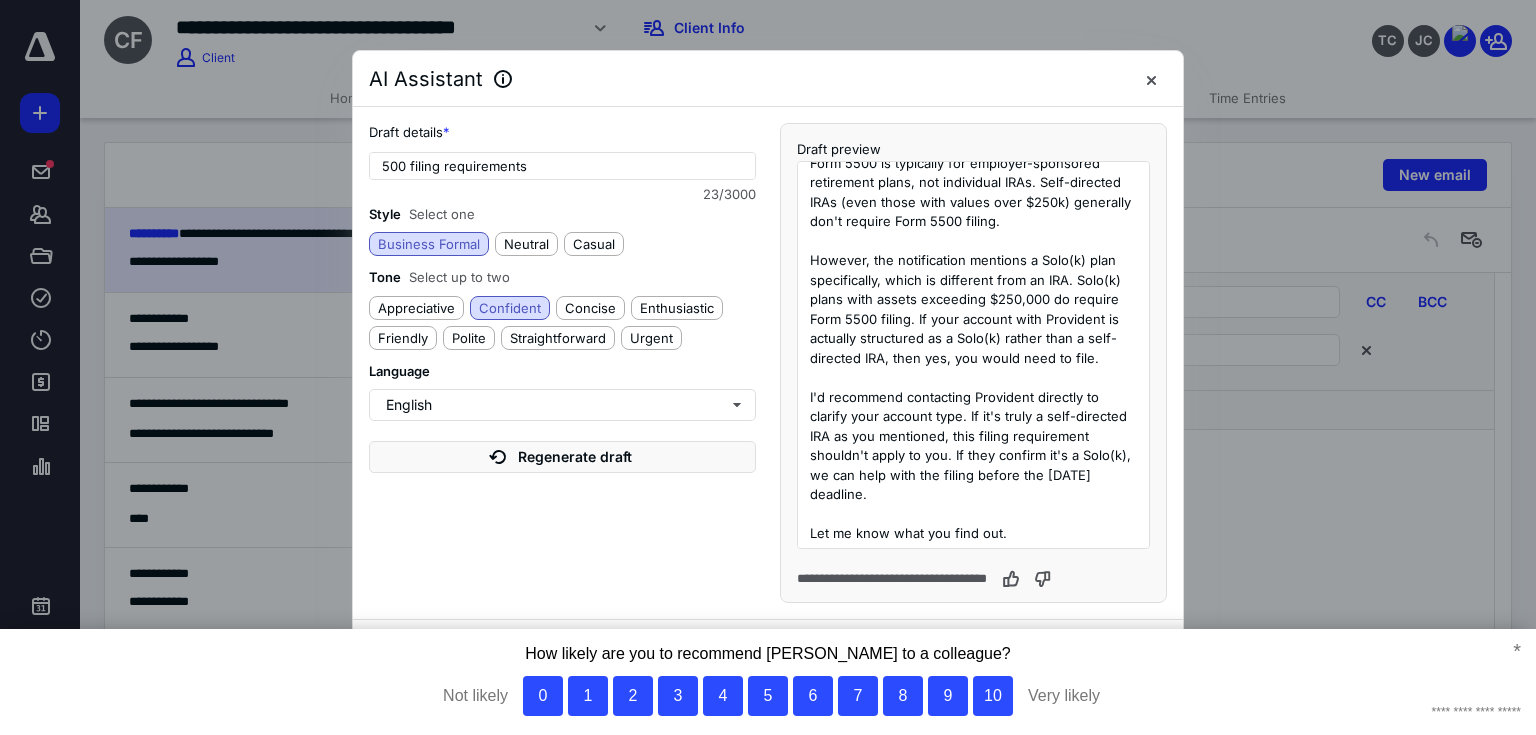 click on "How likely are you to recommend [PERSON_NAME] to a colleague?
Not likely
10
9
8
7
6
5
4
3
2
1
0
Very likely" at bounding box center (768, 682) 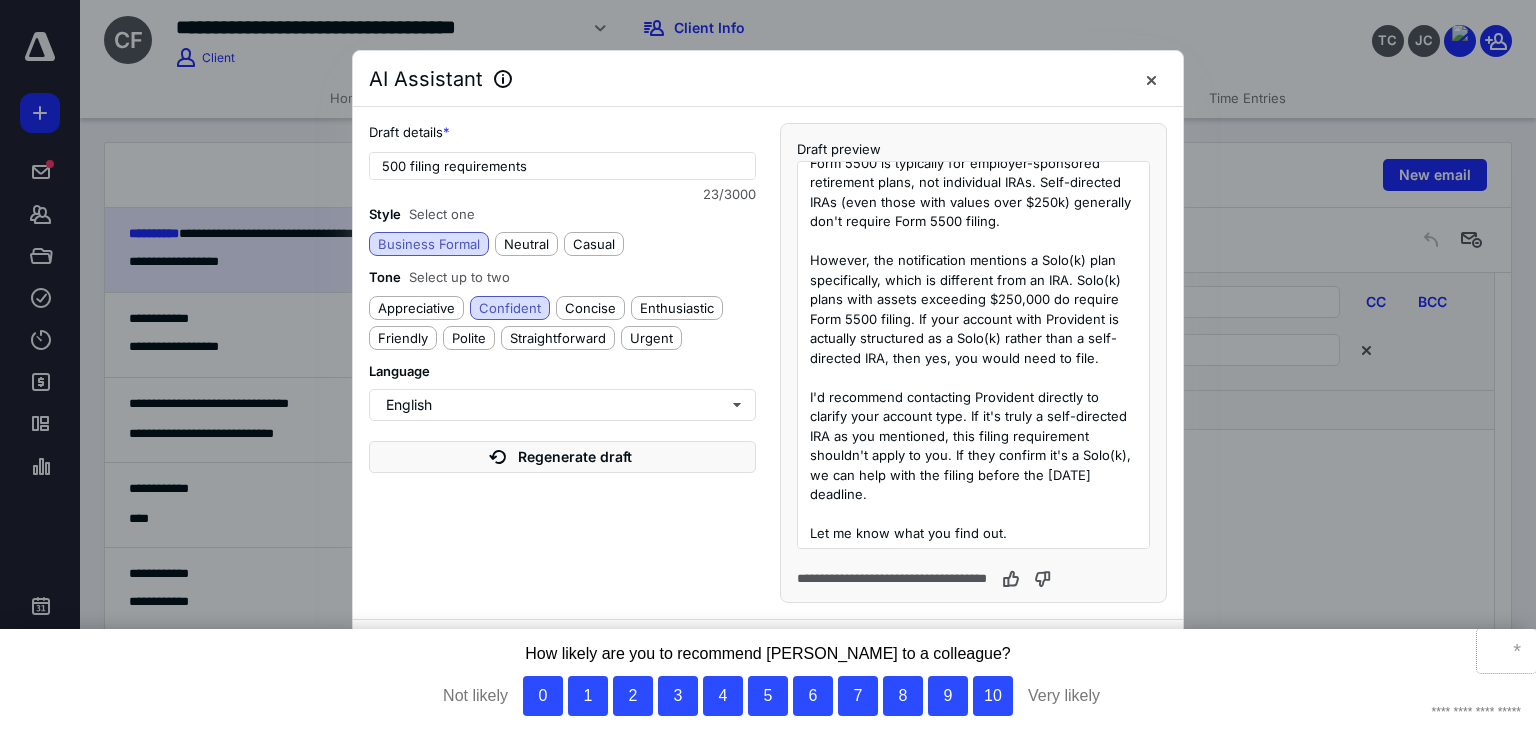 click on "*" at bounding box center (1506, 651) 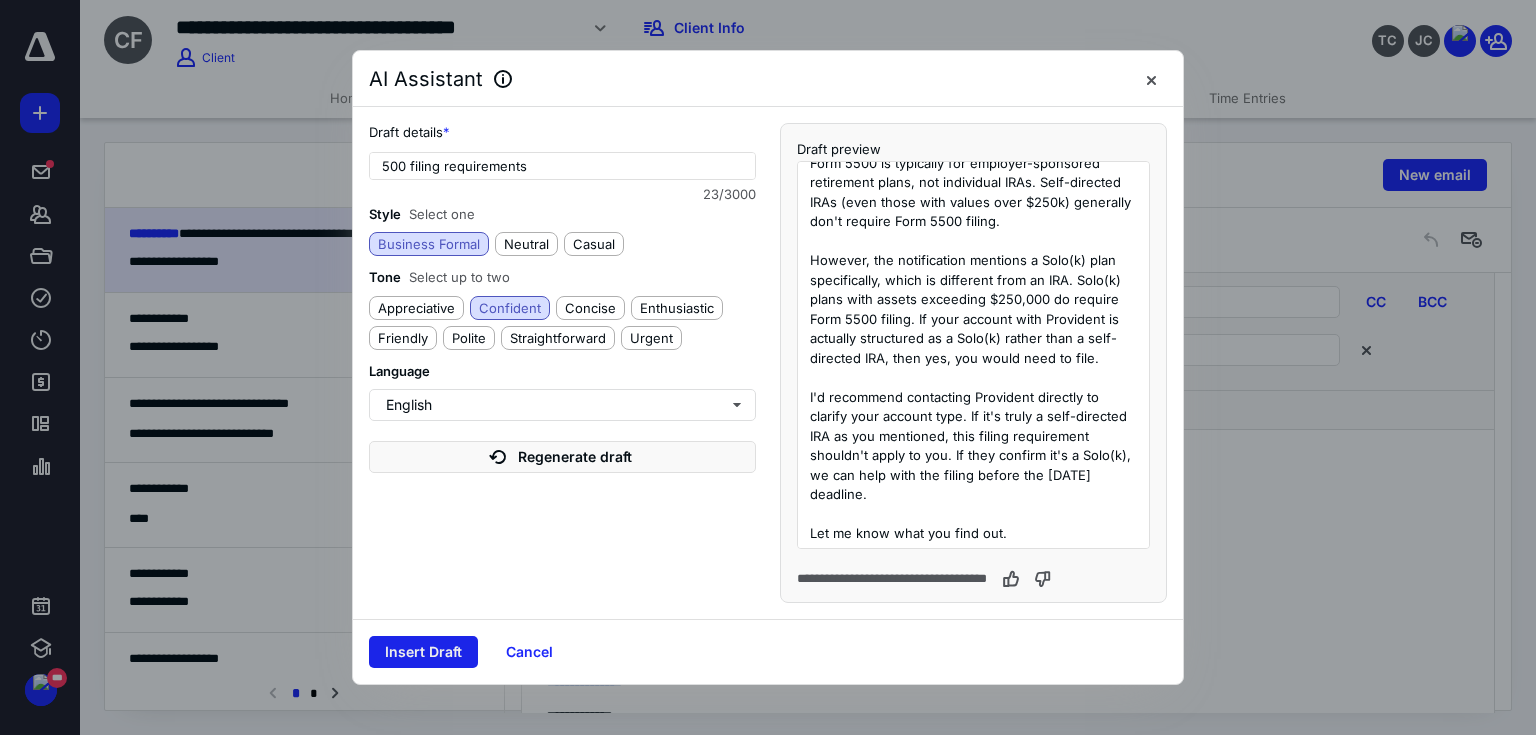 click on "Insert Draft" at bounding box center [423, 652] 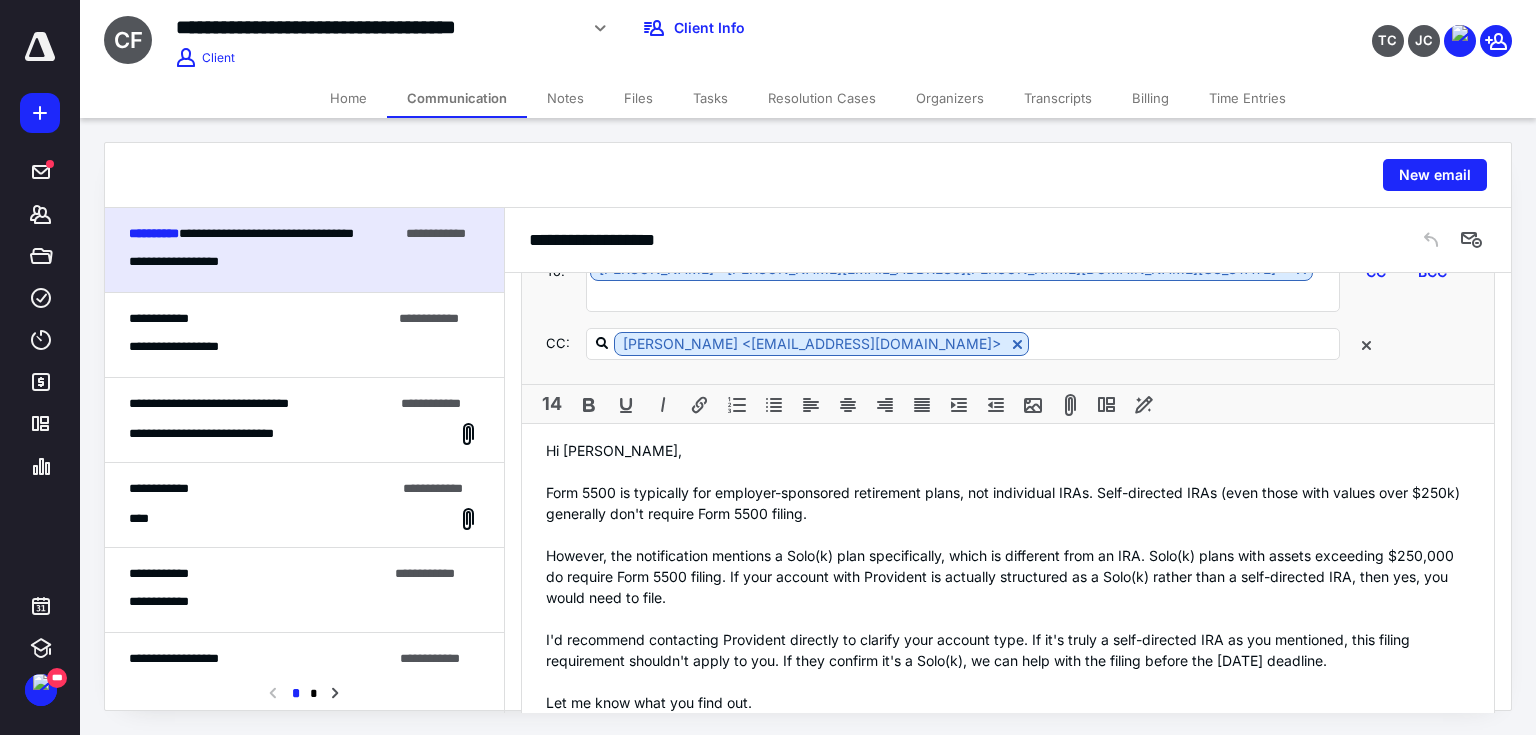 scroll, scrollTop: 2773, scrollLeft: 0, axis: vertical 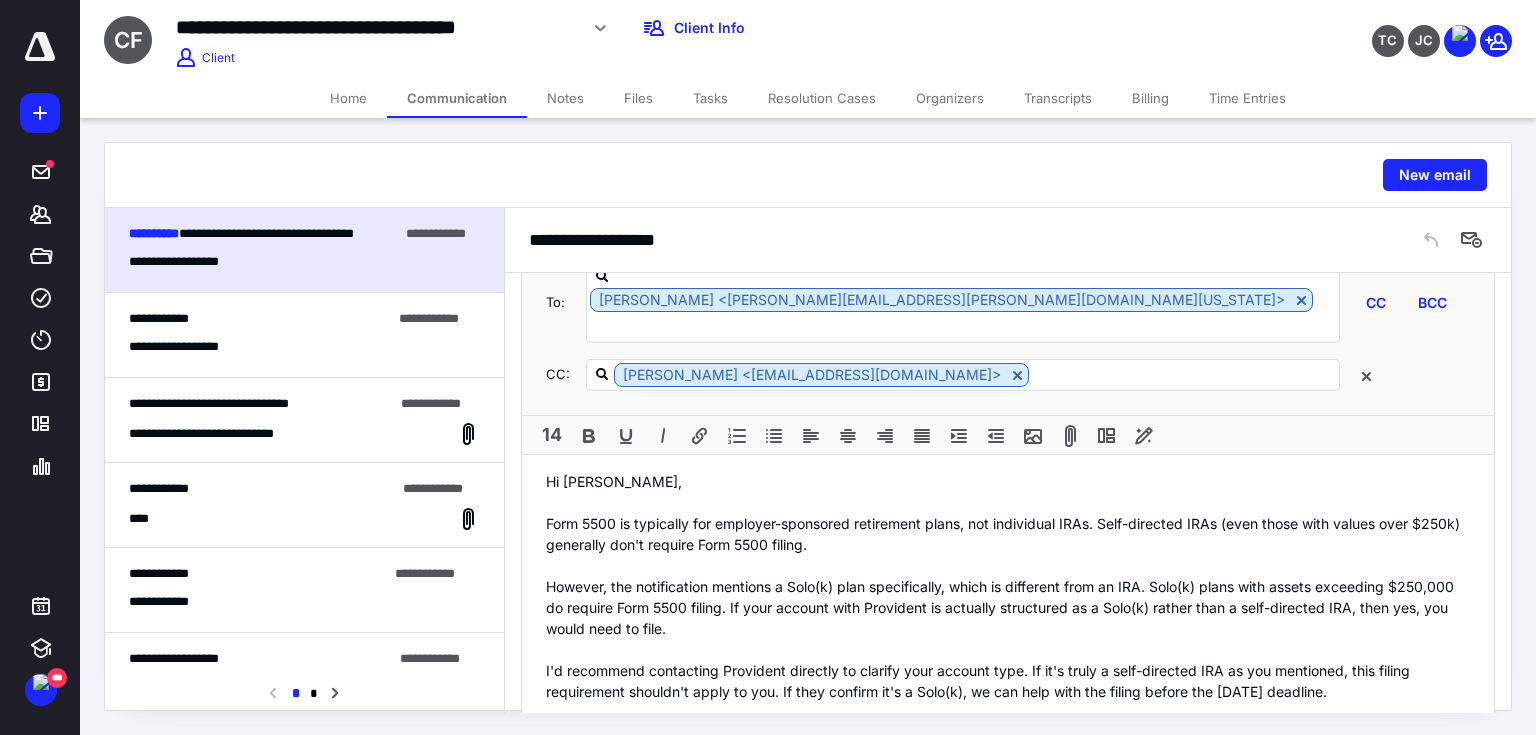 click on "**********" at bounding box center (1008, 803) 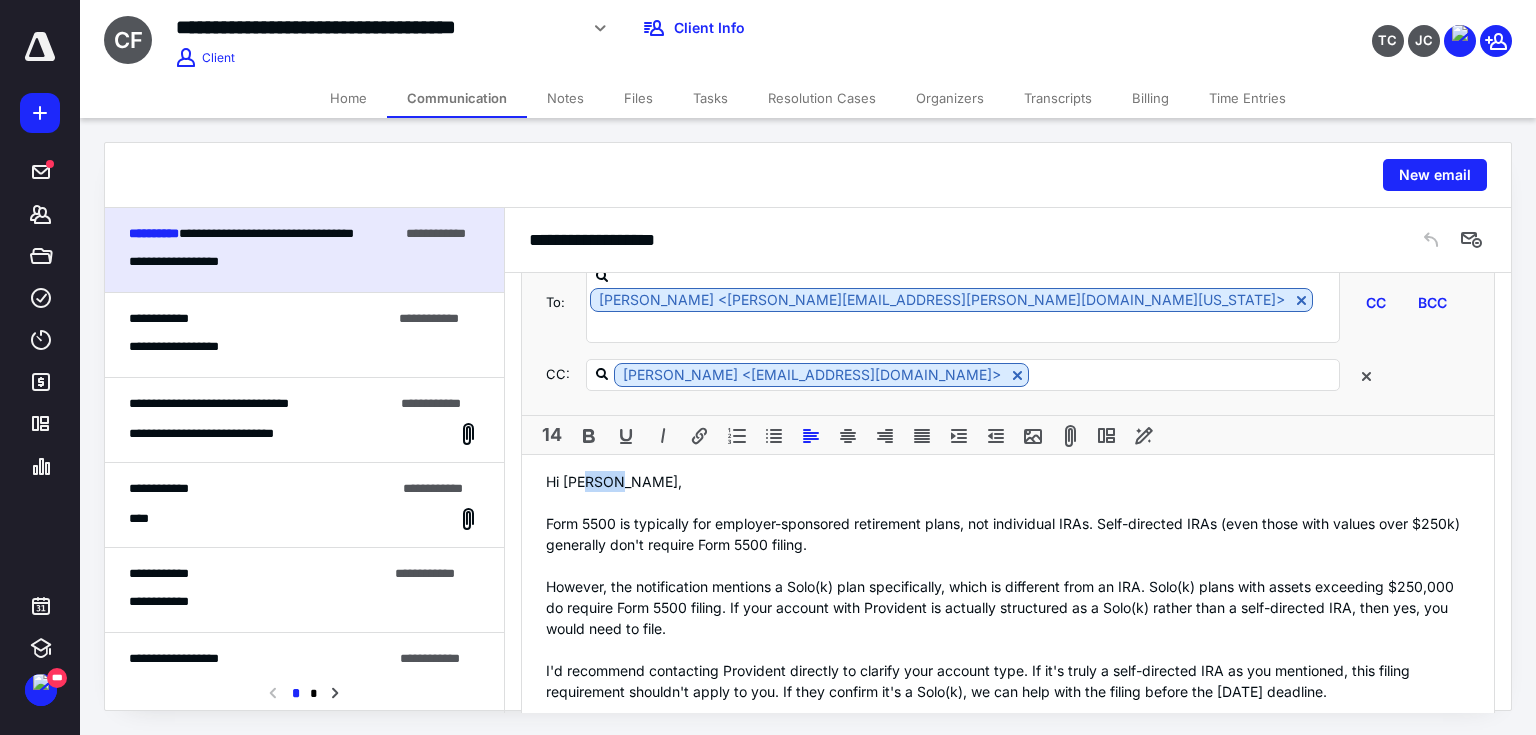 type 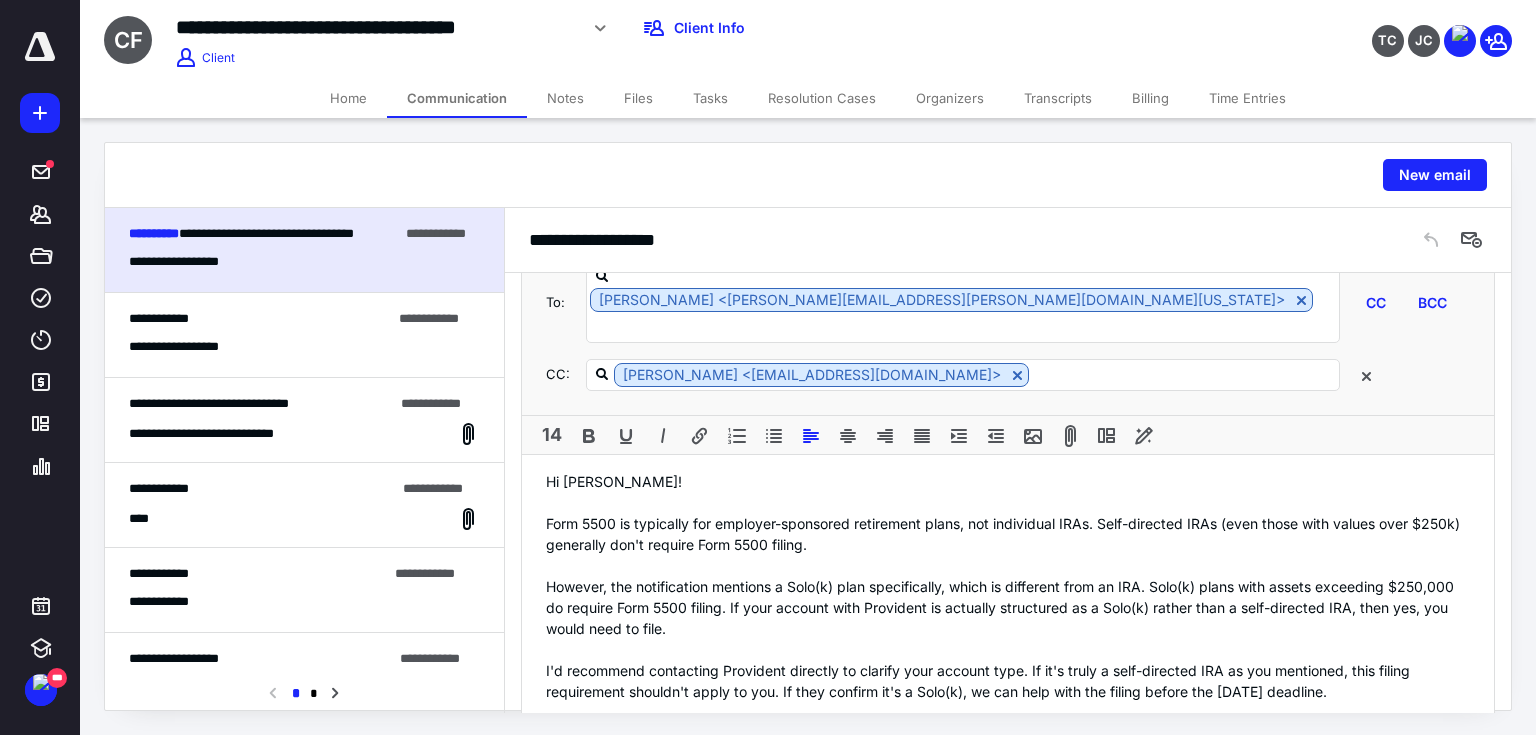 click on "However, the notification mentions a Solo(k) plan specifically, which is different from an IRA. Solo(k) plans with assets exceeding $250,000 do require Form 5500 filing. If your account with Provident is actually structured as a Solo(k) rather than a self-directed IRA, then yes, you would need to file." at bounding box center (1008, 607) 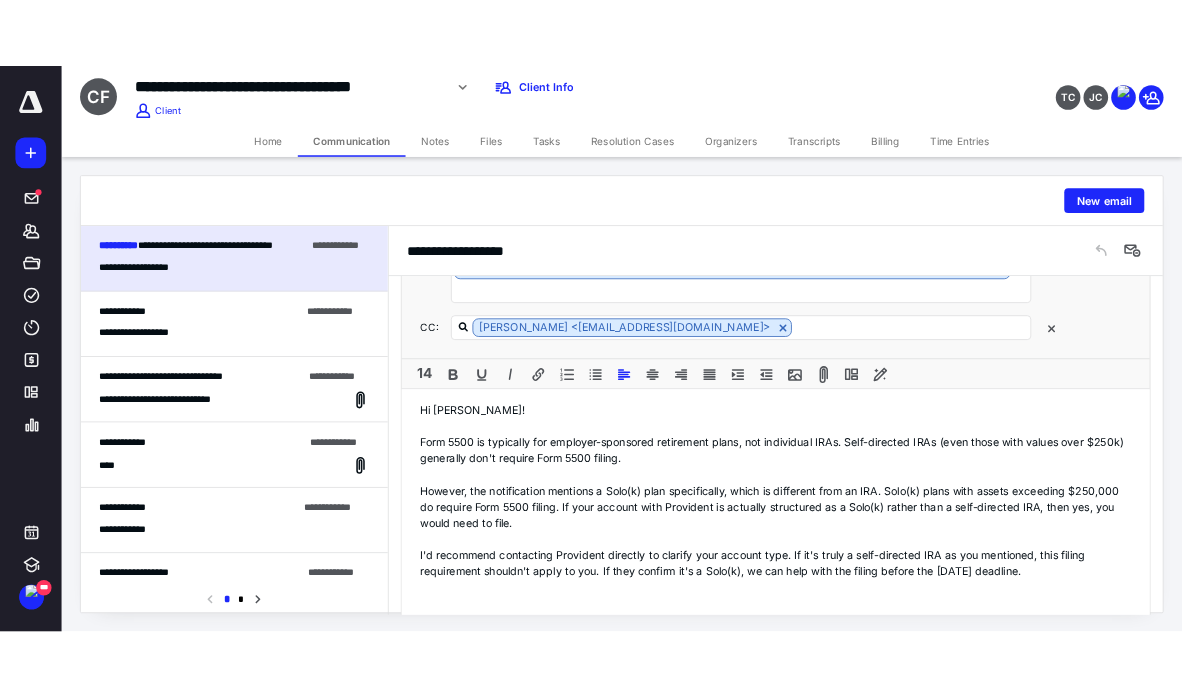 scroll, scrollTop: 2894, scrollLeft: 0, axis: vertical 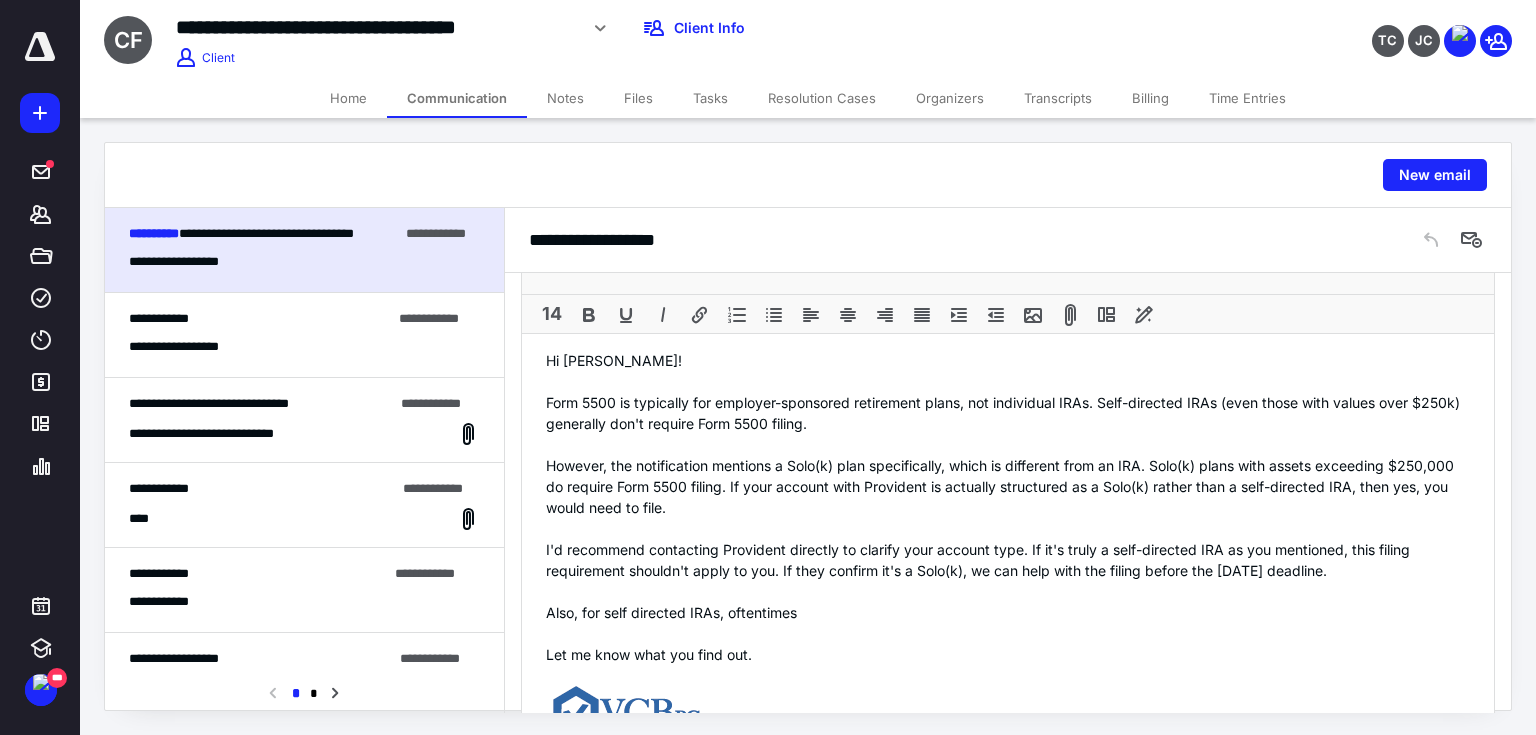 click on "Also, for self directed IRAs, oftentimes" at bounding box center [1008, 612] 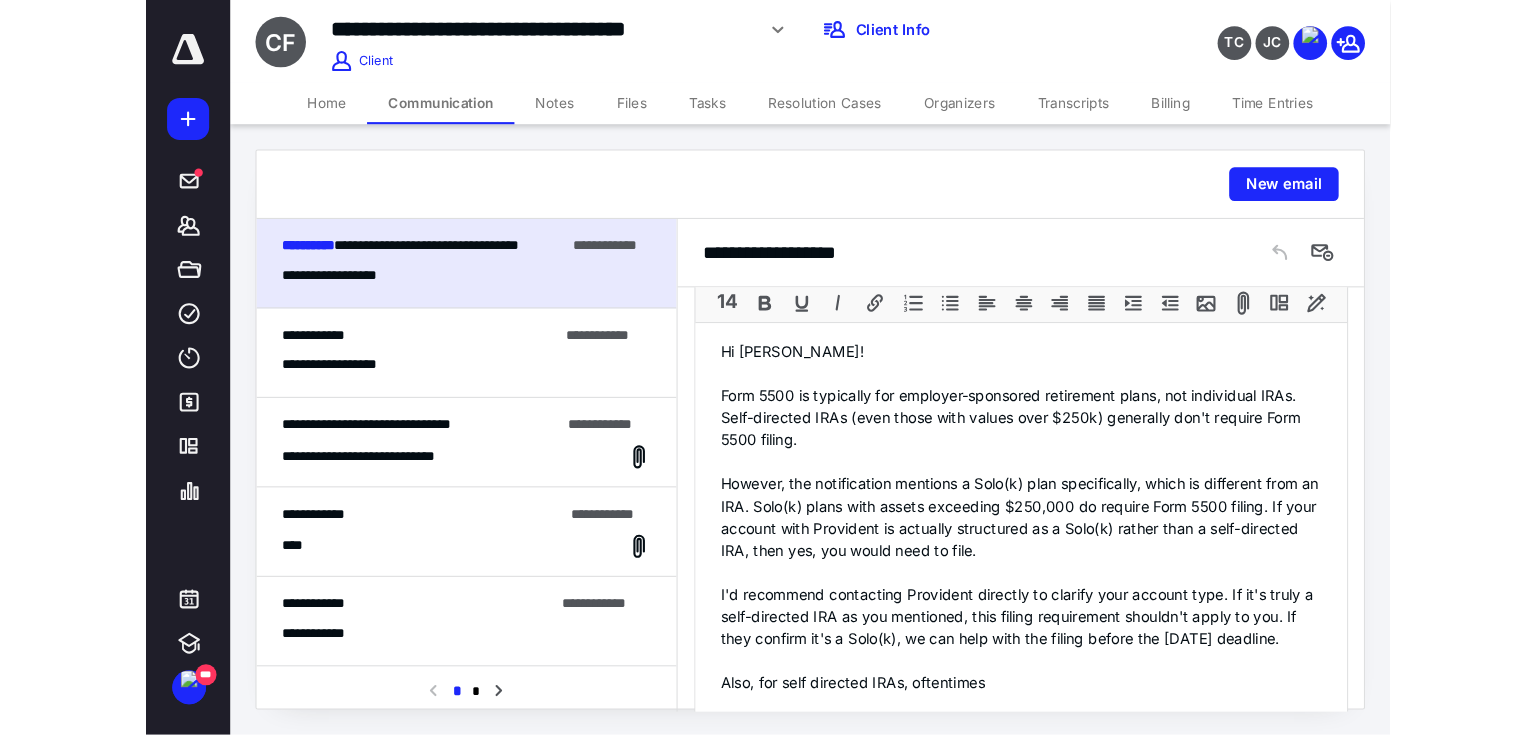 scroll, scrollTop: 2894, scrollLeft: 0, axis: vertical 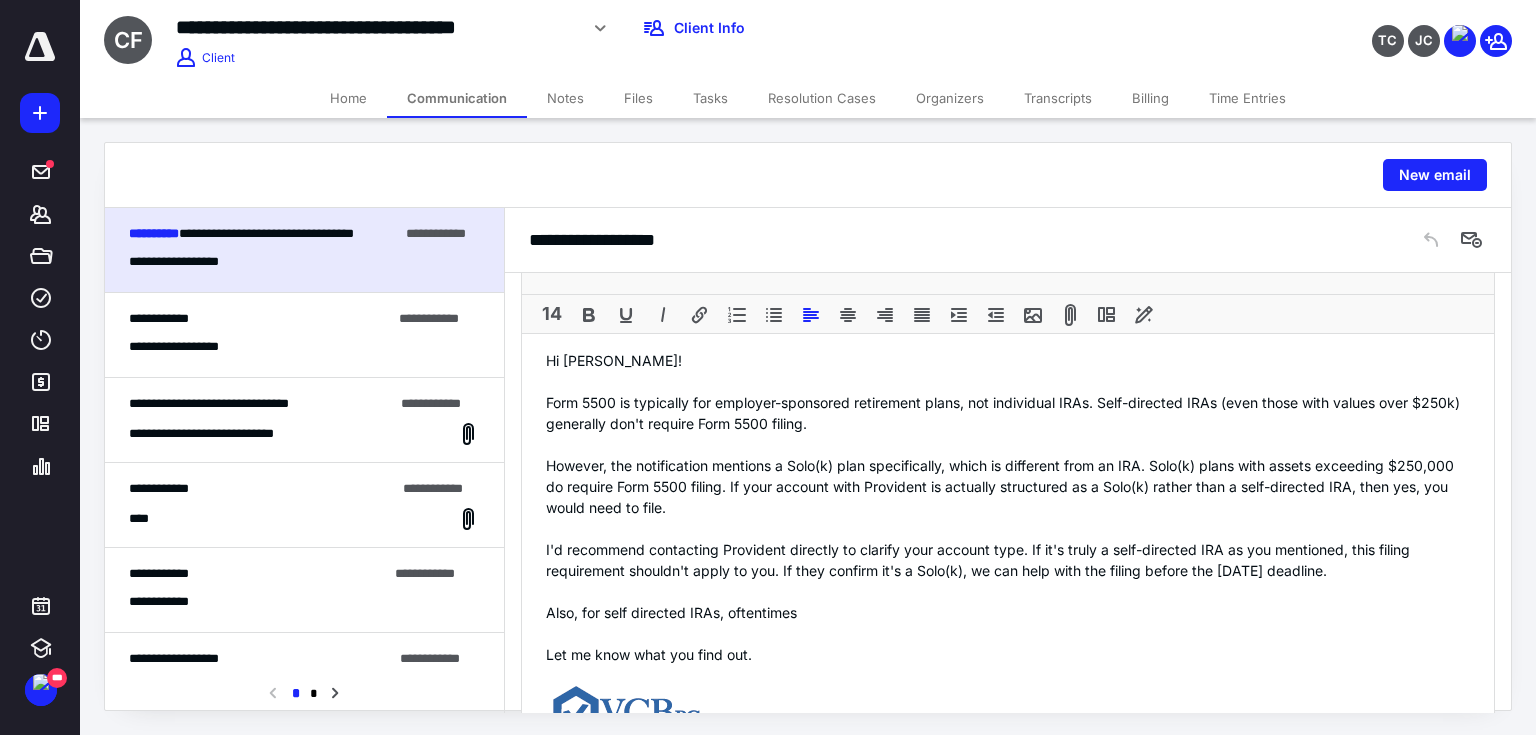click on "Also, for self directed IRAs, oftentimes" at bounding box center (1008, 612) 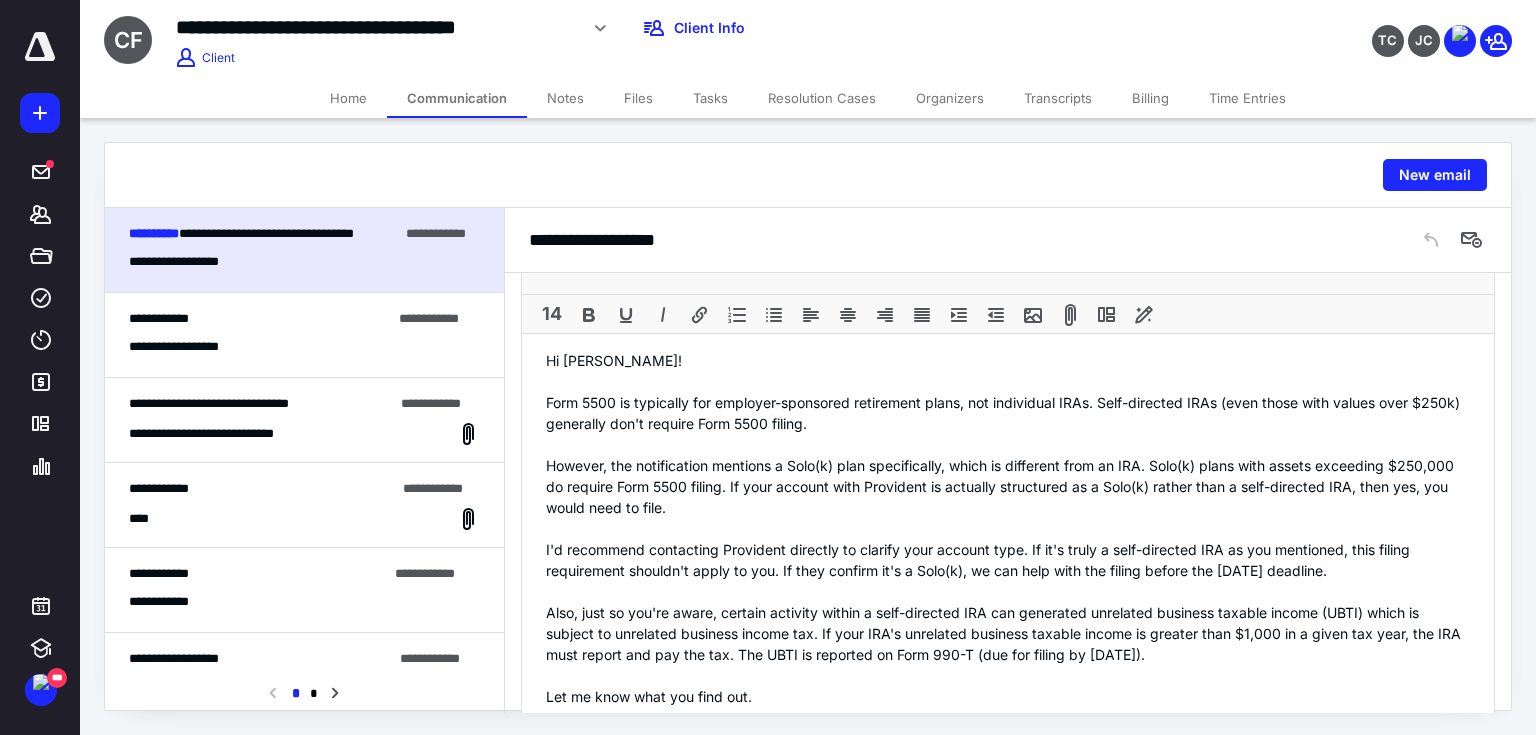 click on "Also, just so you're aware, certain activity within a self-directed IRA can generated unrelated business taxable income (UBTI) which is subject to unrelated business income tax. If your IRA's unrelated business taxable income is greater than $1,000 in a given tax year, the IRA must report and pay the tax. The UBTI is reported on Form 990-T (due for filing by [DATE])." at bounding box center [1008, 633] 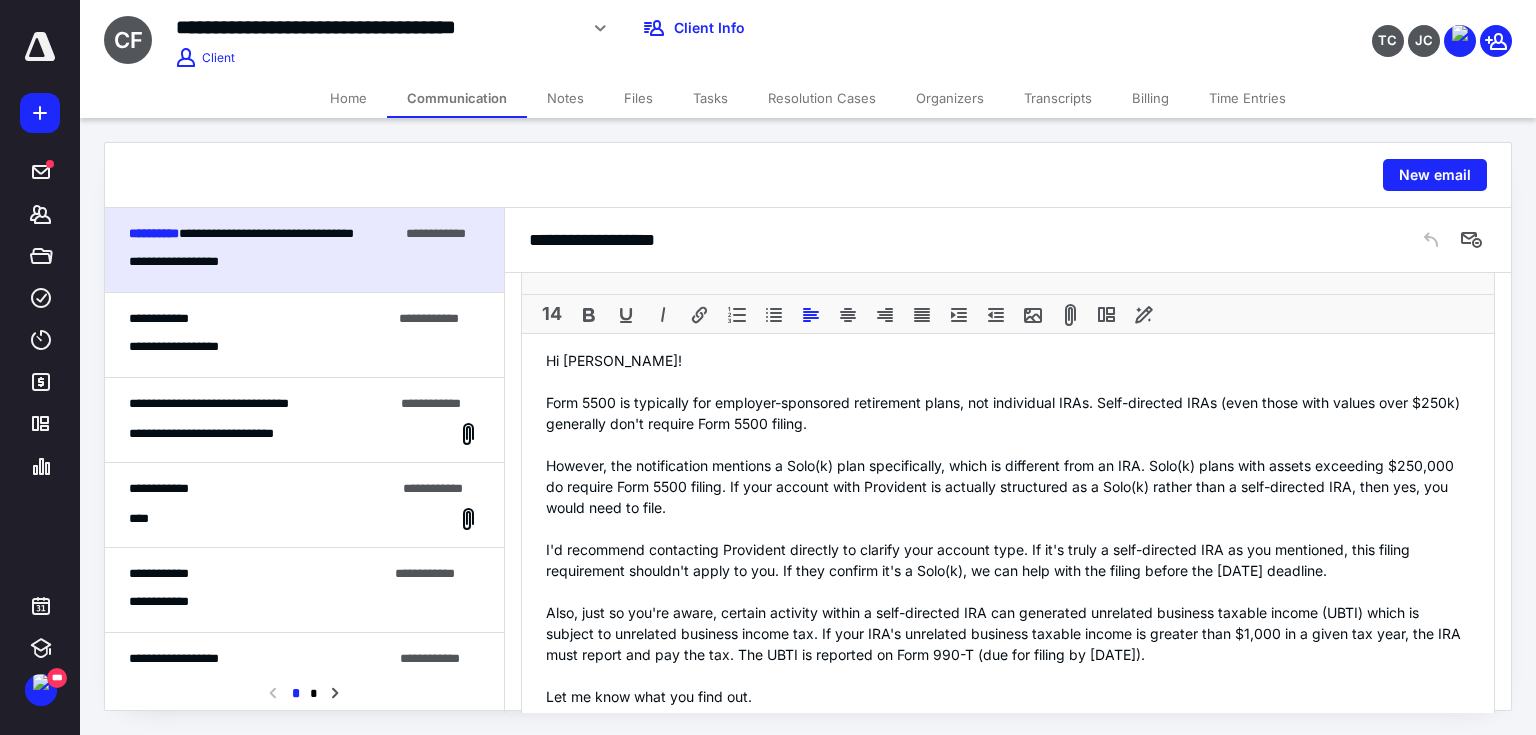 click at bounding box center (1008, 591) 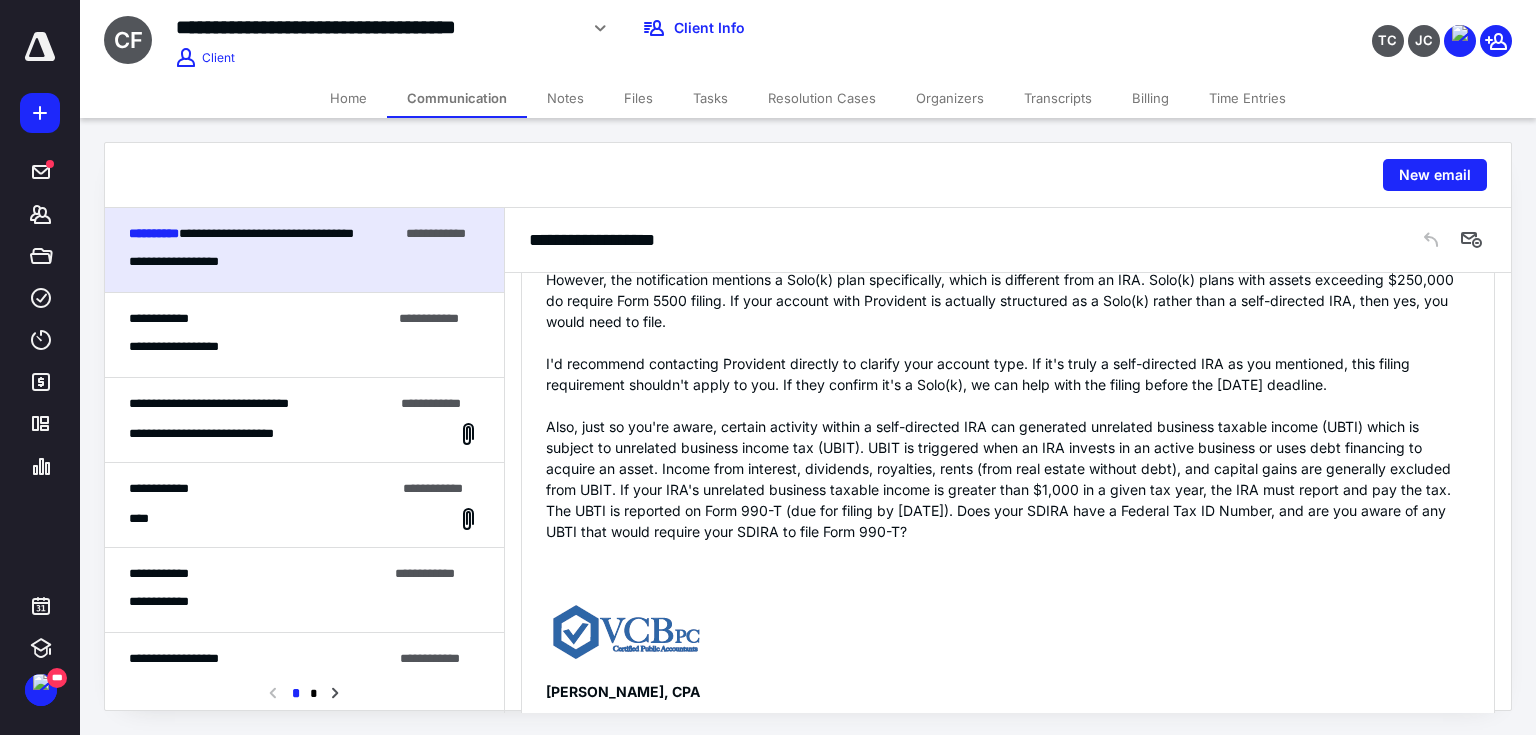 scroll, scrollTop: 2936, scrollLeft: 0, axis: vertical 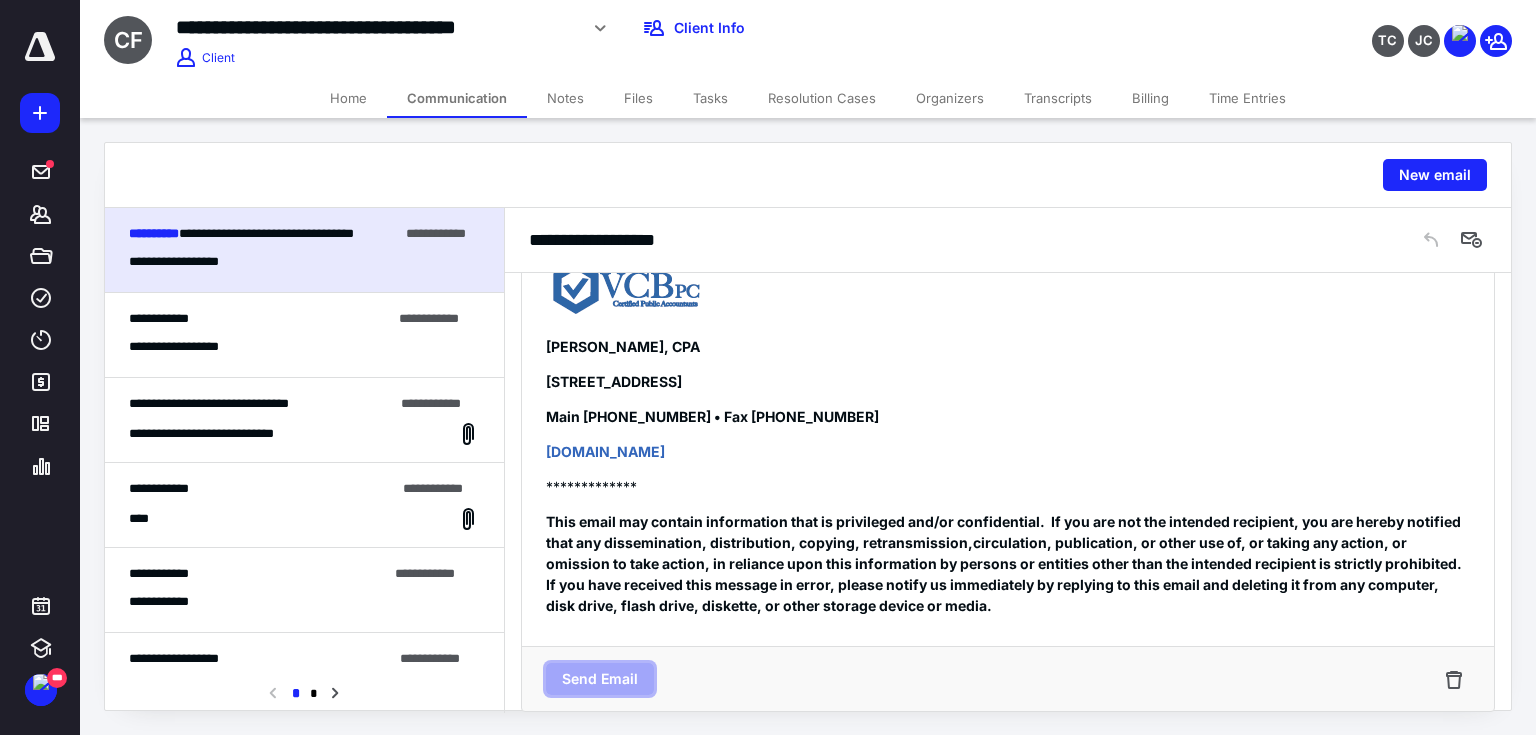 type 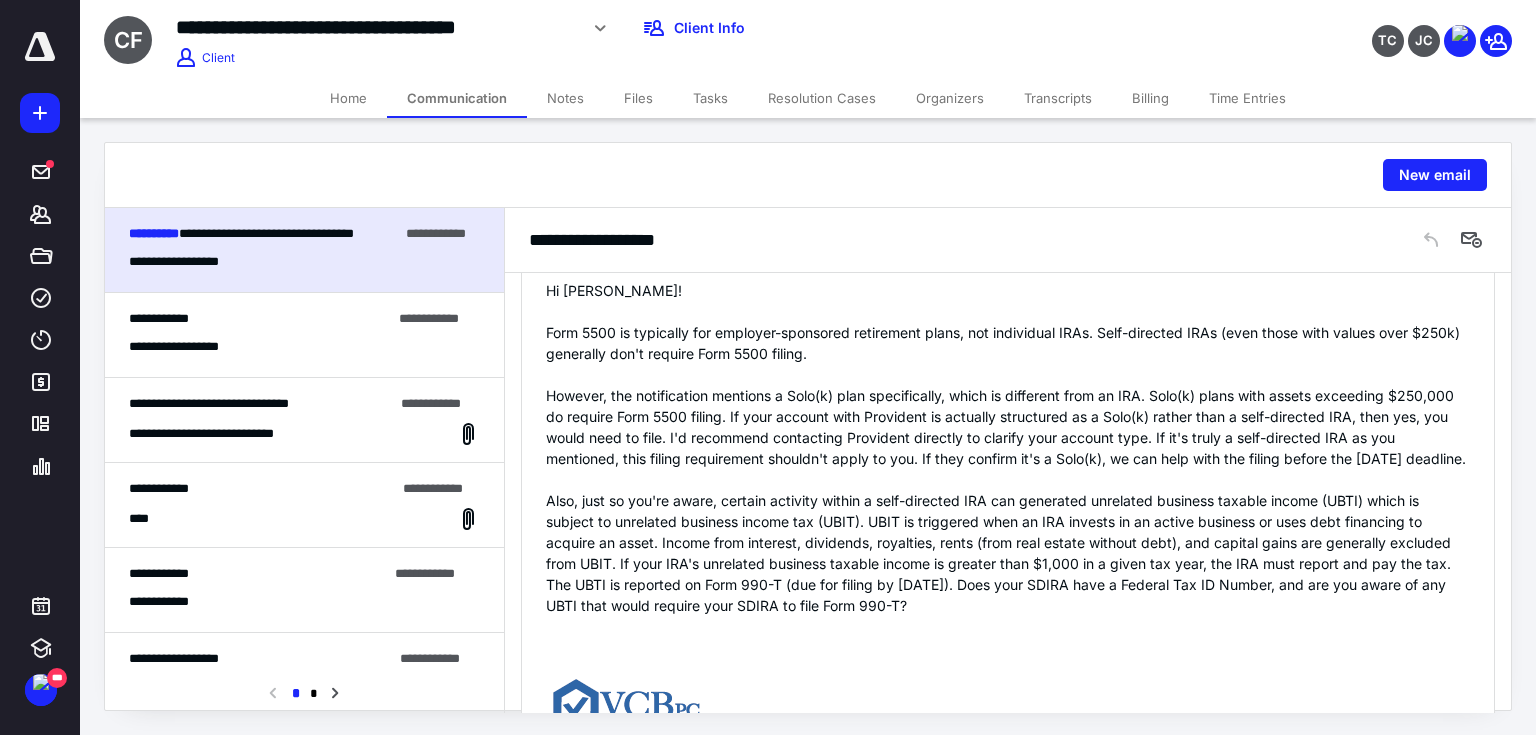 scroll, scrollTop: 2956, scrollLeft: 0, axis: vertical 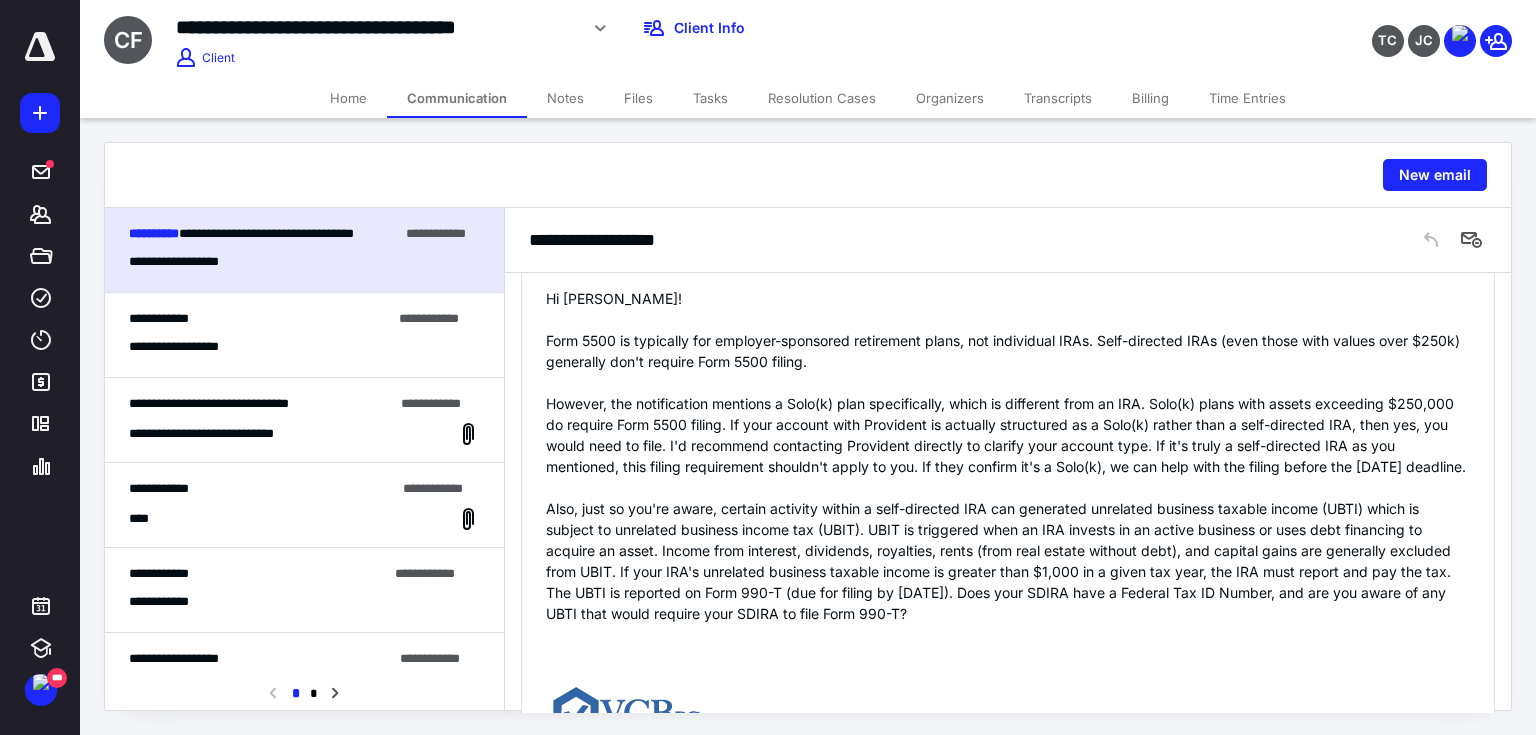 click on "Also, just so you're aware, certain activity within a self-directed IRA can generated unrelated business taxable income (UBTI) which is subject to unrelated business income tax (UBIT). UBIT is triggered when an IRA invests in an active business or uses debt financing to acquire an asset. Income from interest, dividends, royalties, rents (from real estate without debt), and capital gains are generally excluded from UBIT. If your IRA's unrelated business taxable income is greater than $1,000 in a given tax year, the IRA must report and pay the tax. The UBTI is reported on Form 990-T (due for filing by [DATE]). Does your SDIRA have a Federal Tax ID Number, and are you aware of any UBTI that would require your SDIRA to file Form 990-T?" at bounding box center (1008, 561) 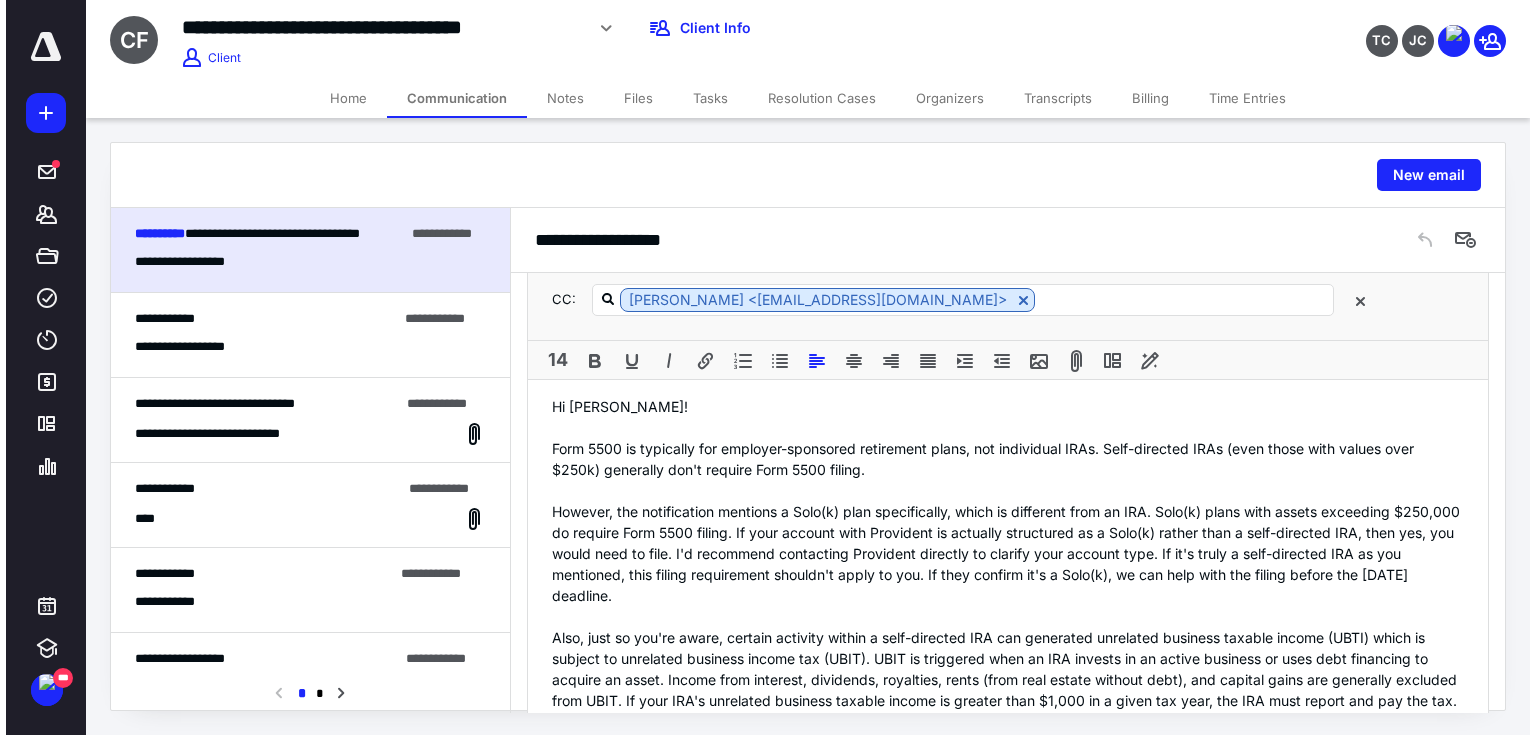 scroll, scrollTop: 2806, scrollLeft: 0, axis: vertical 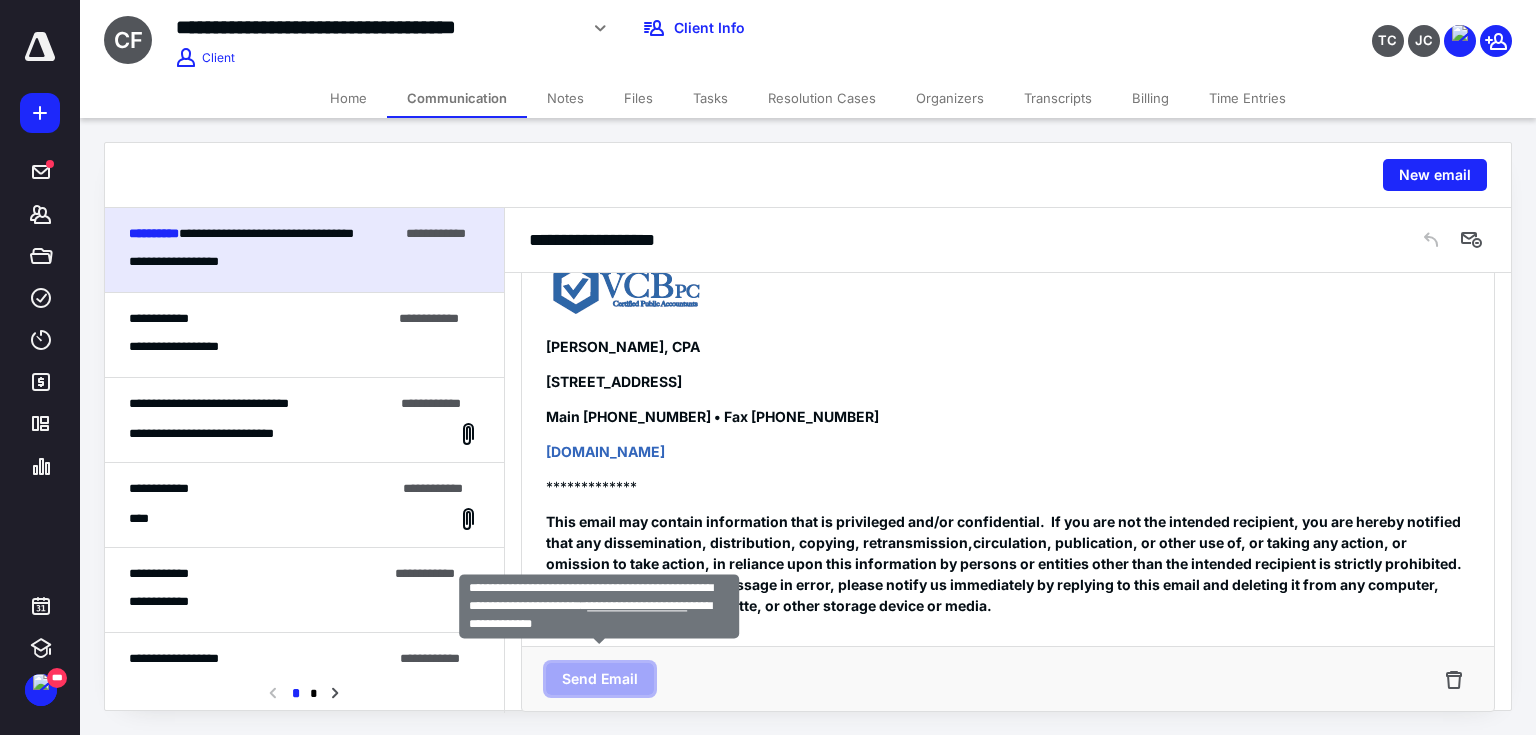 click on "Send Email" at bounding box center (600, 679) 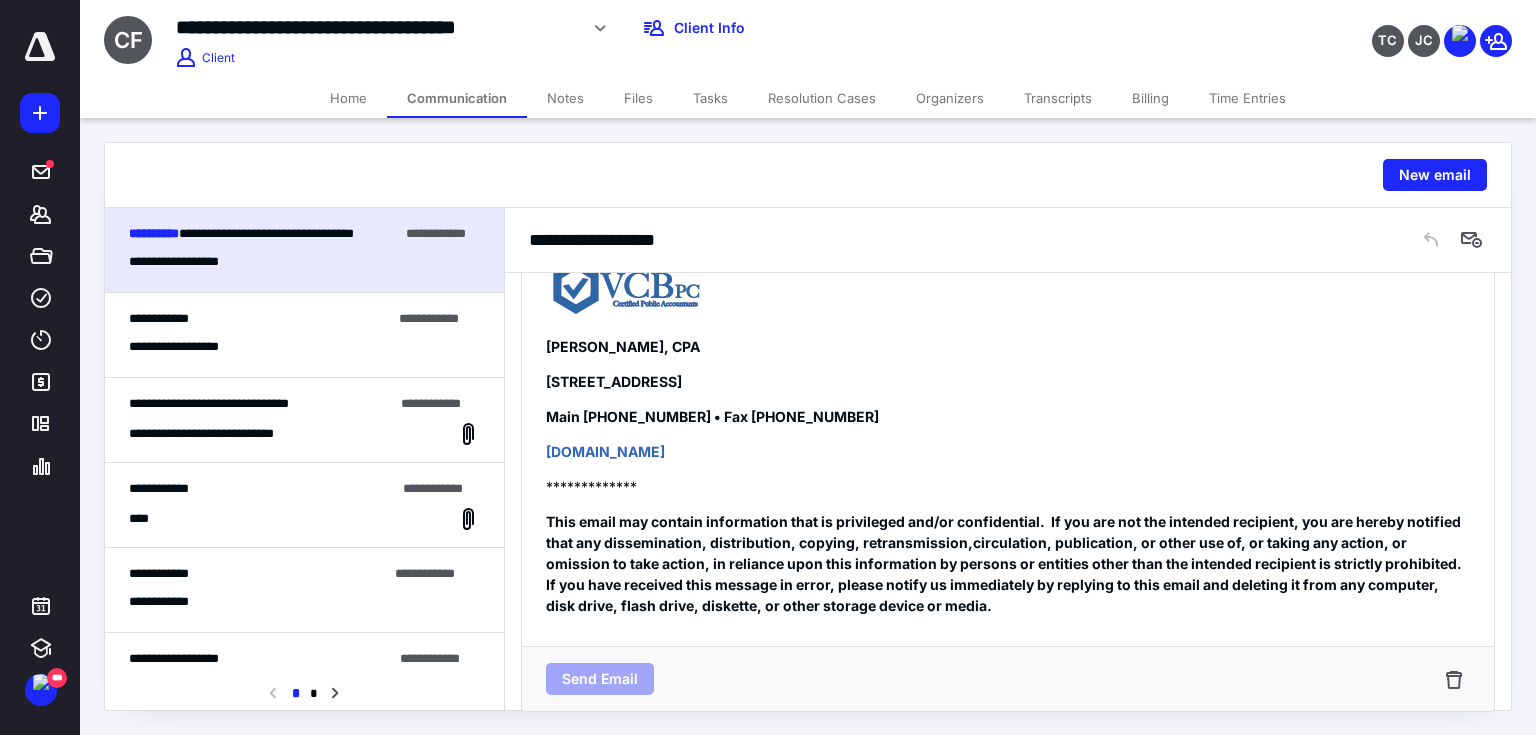 click on "[STREET_ADDRESS]" at bounding box center [1008, 381] 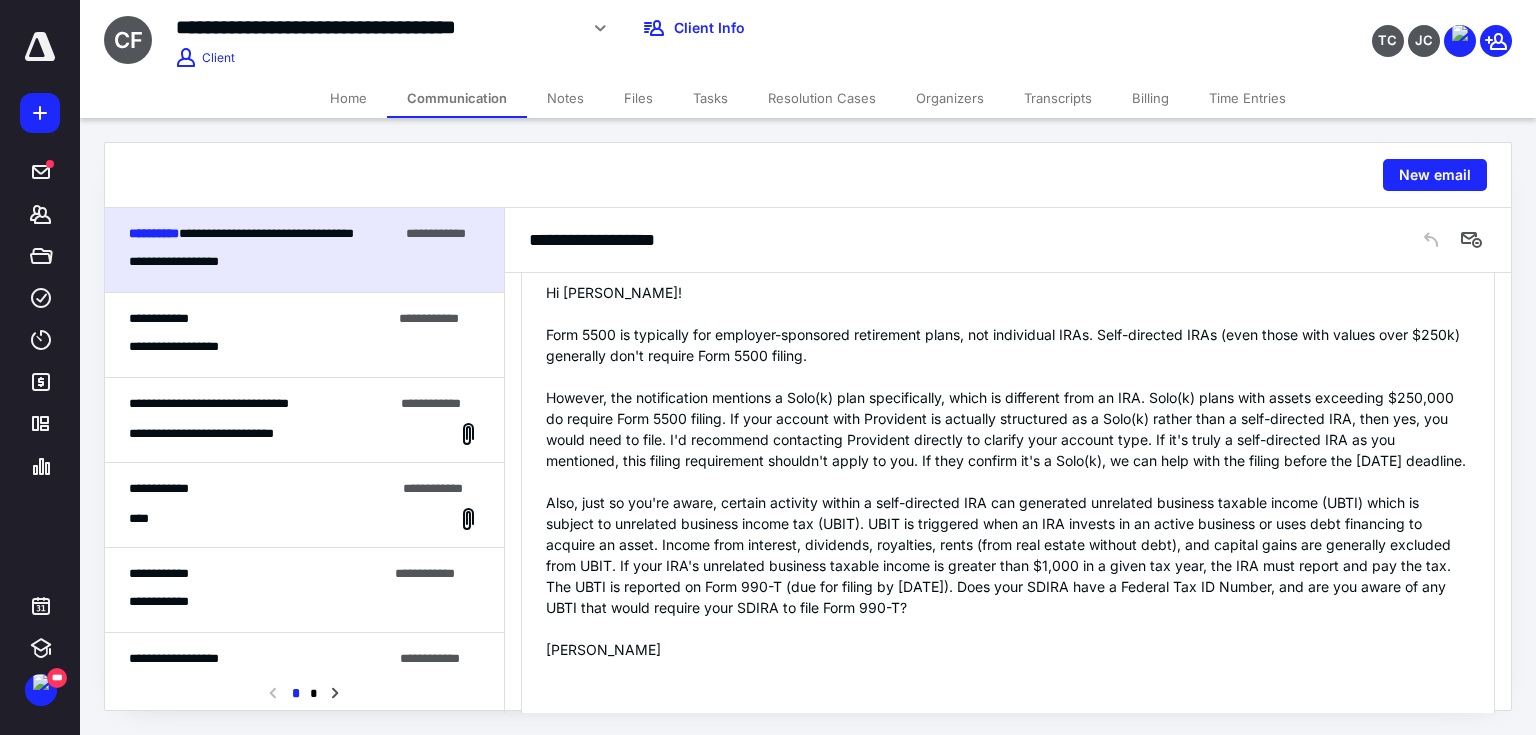 scroll, scrollTop: 2940, scrollLeft: 0, axis: vertical 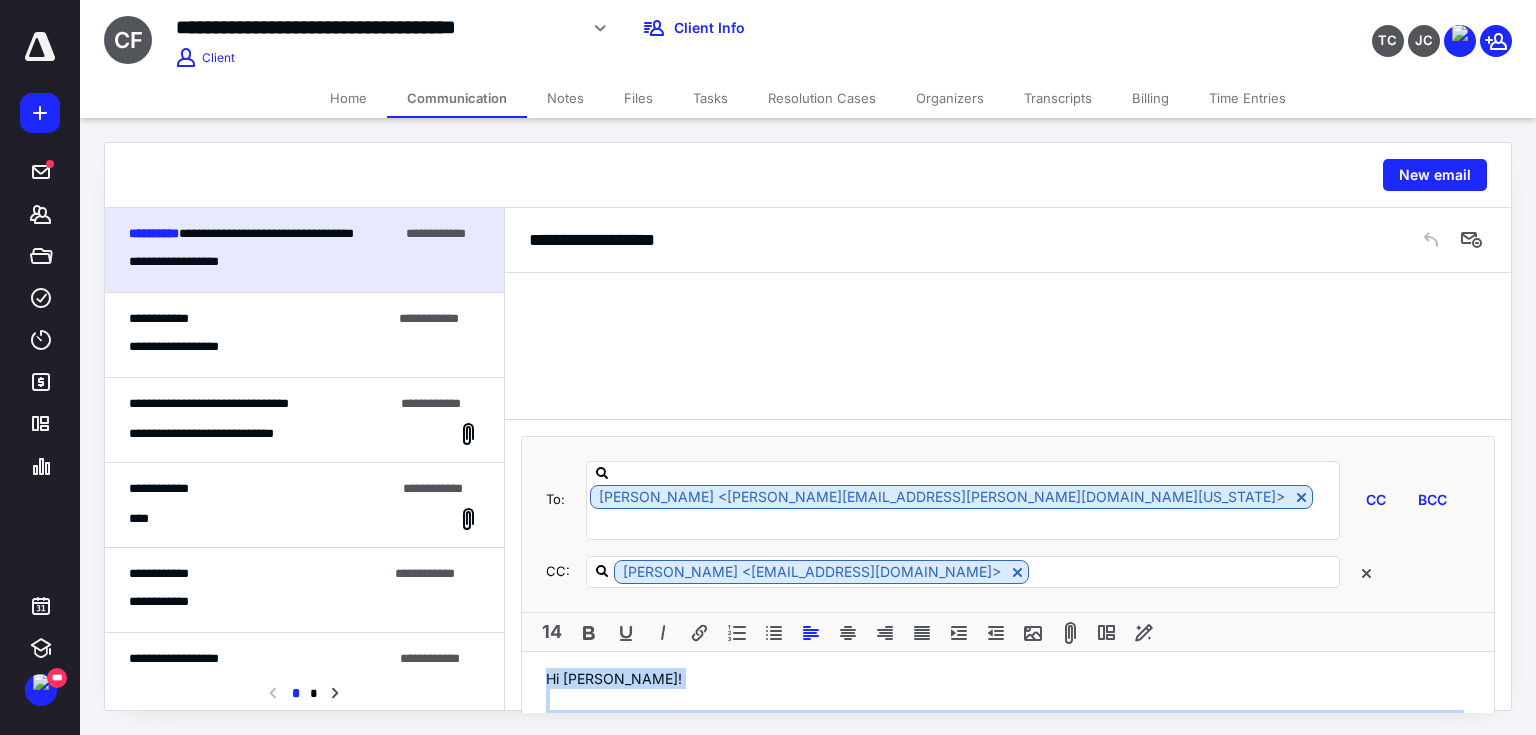 drag, startPoint x: 611, startPoint y: 664, endPoint x: 515, endPoint y: 634, distance: 100.57833 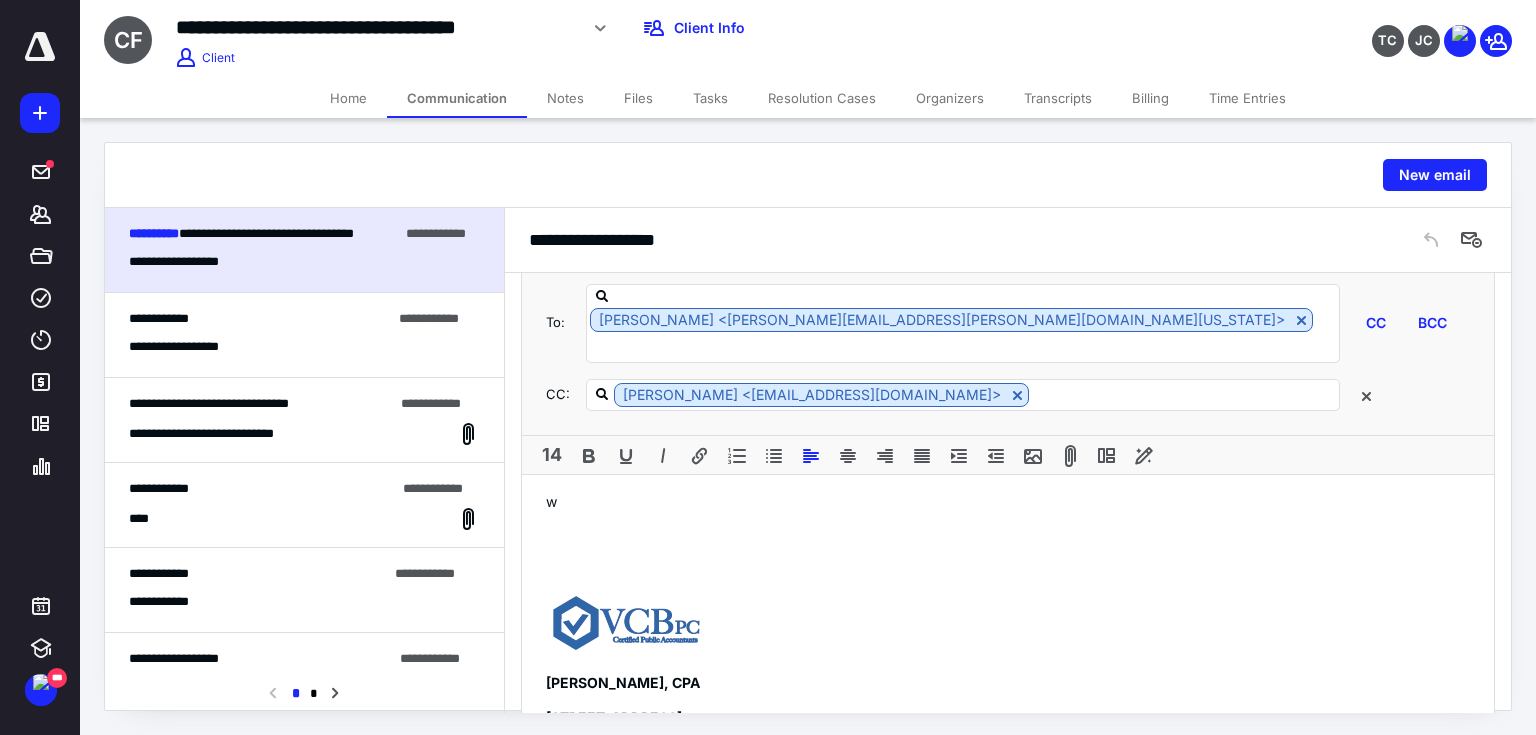 scroll, scrollTop: 2773, scrollLeft: 0, axis: vertical 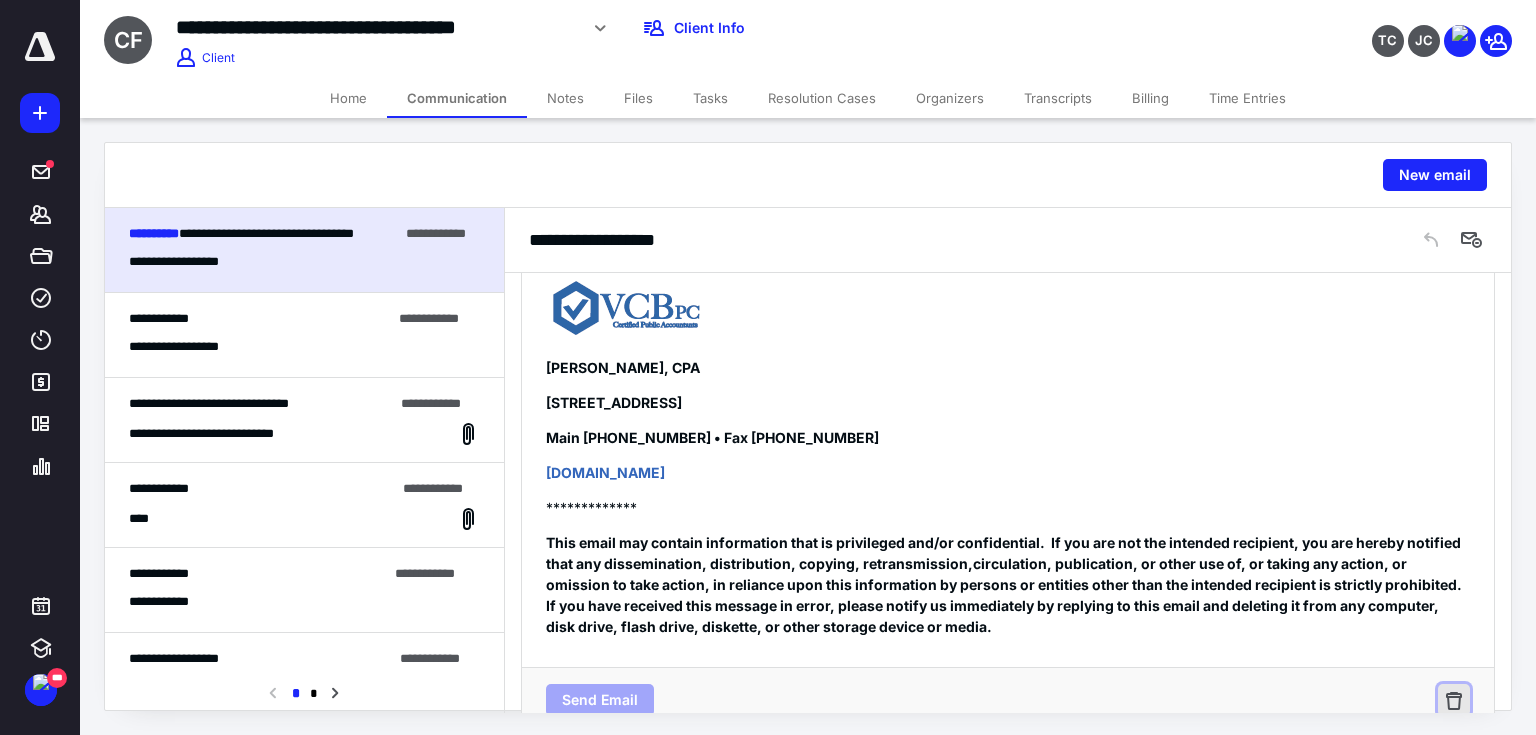 click at bounding box center [1454, 700] 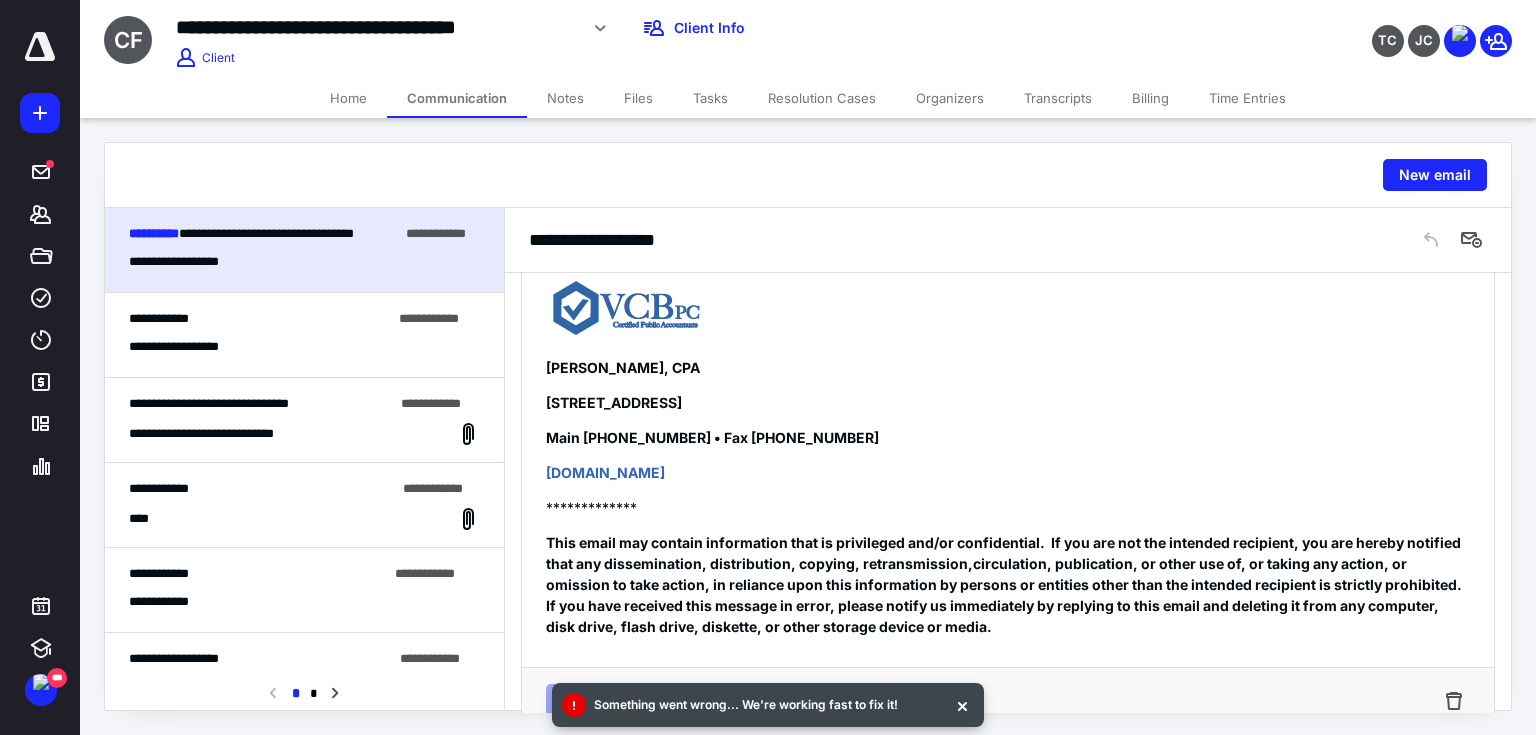 scroll, scrollTop: 2294, scrollLeft: 0, axis: vertical 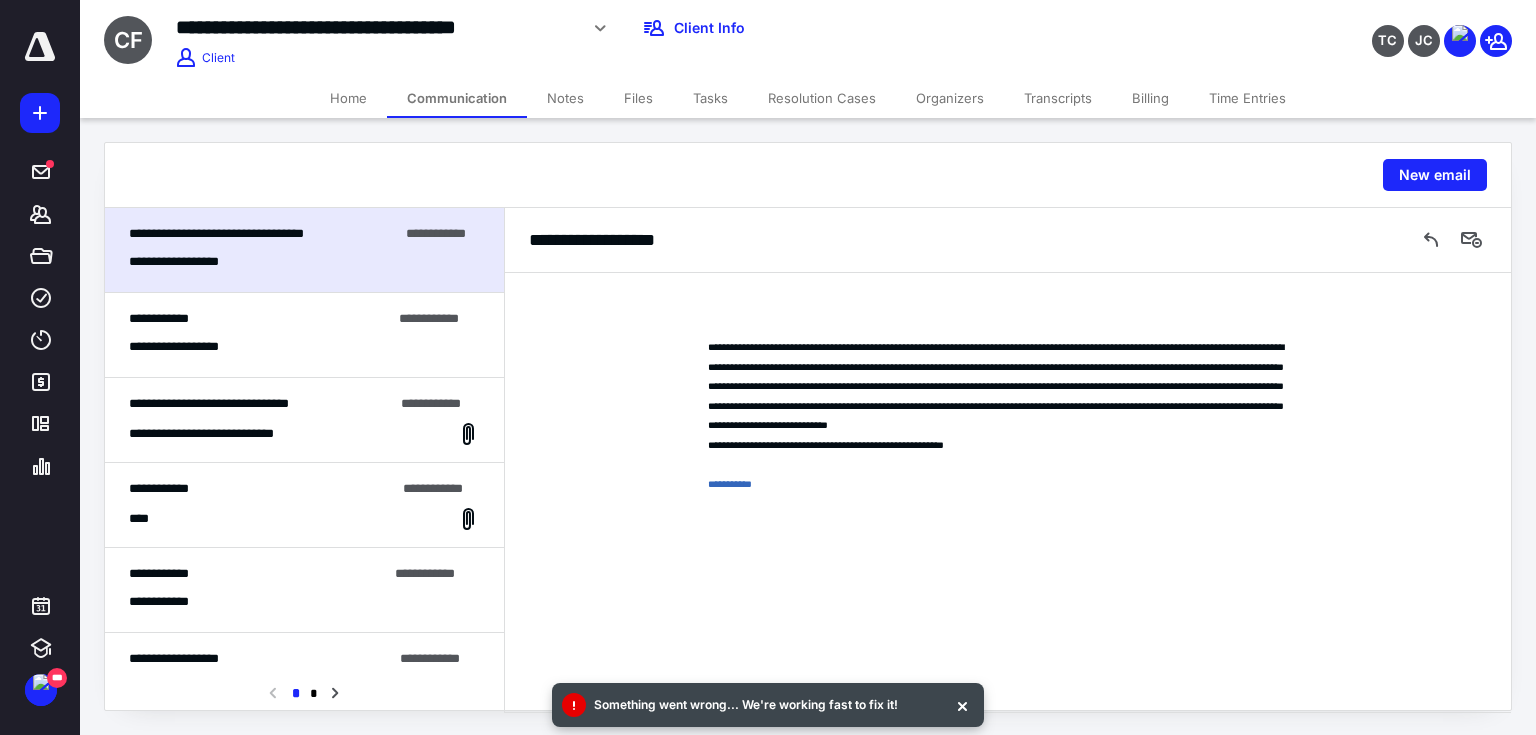 click on "**********" at bounding box center [191, 262] 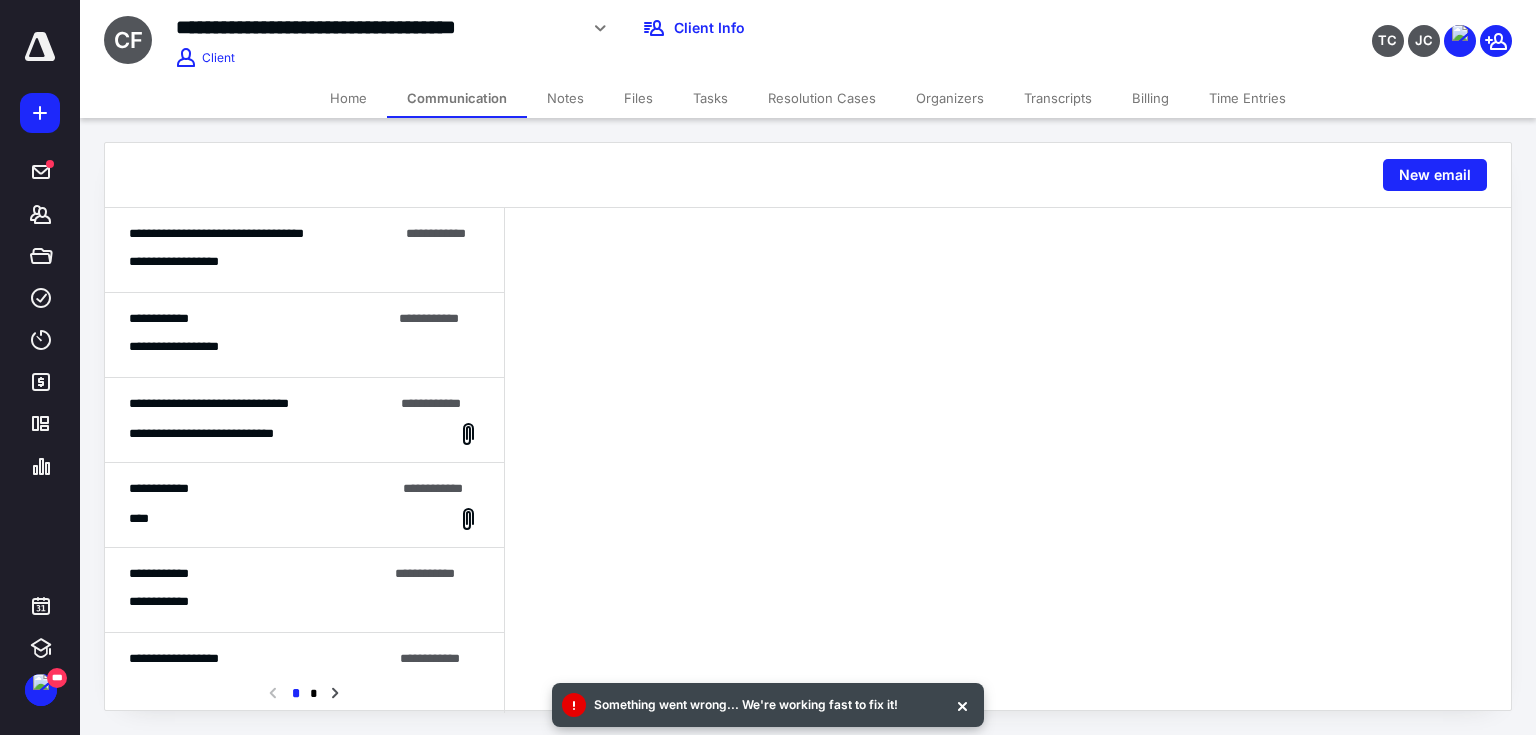 click on "**********" at bounding box center (443, 234) 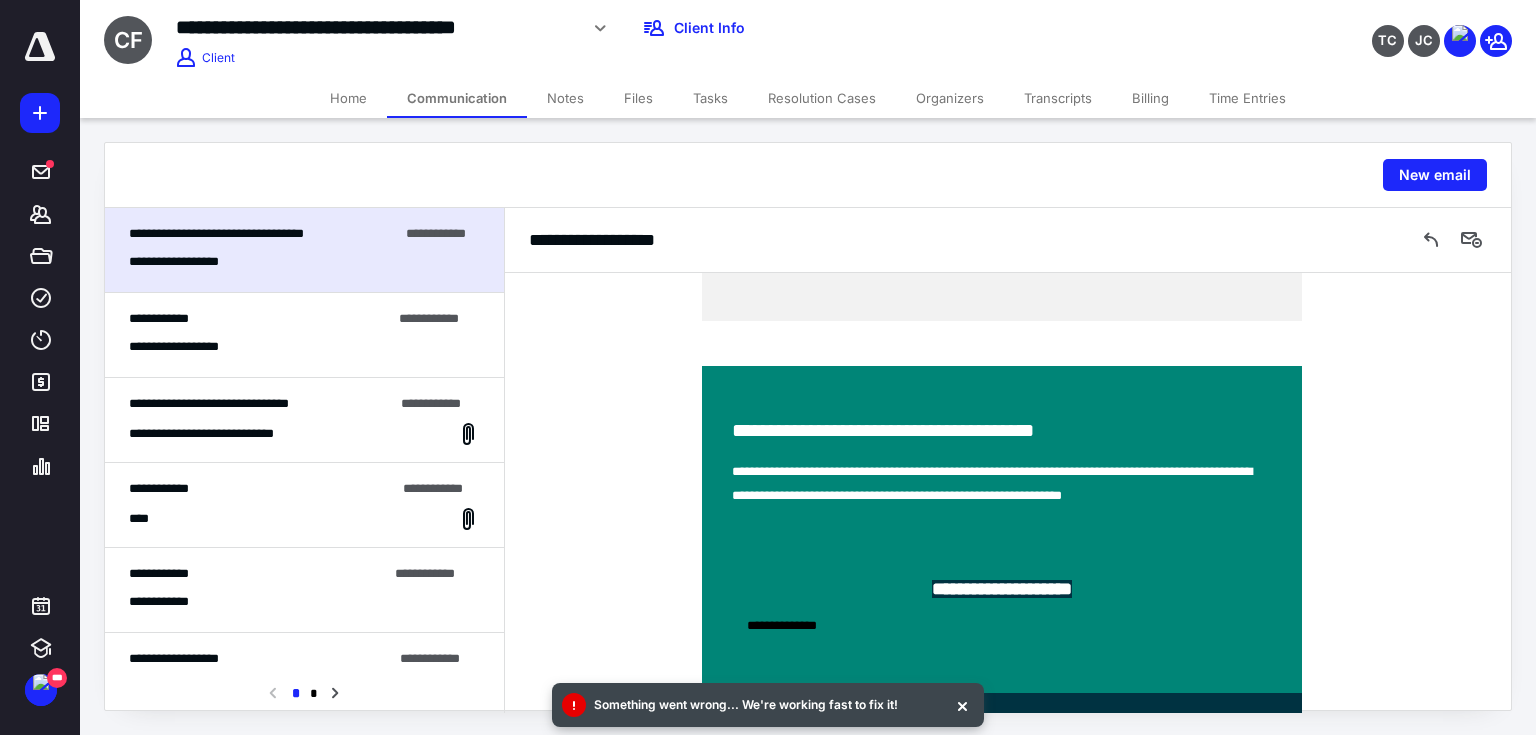 scroll, scrollTop: 1014, scrollLeft: 0, axis: vertical 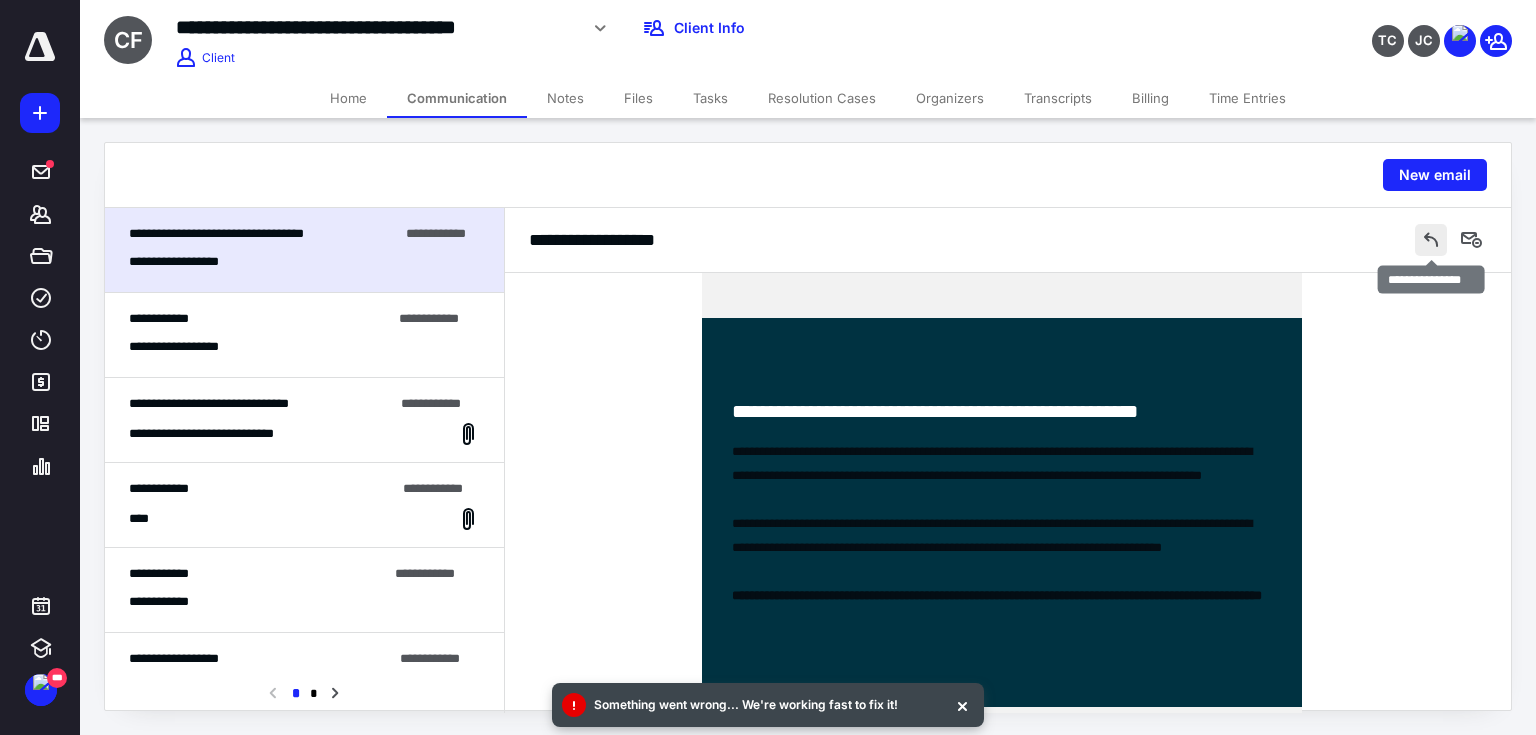 click at bounding box center [1431, 240] 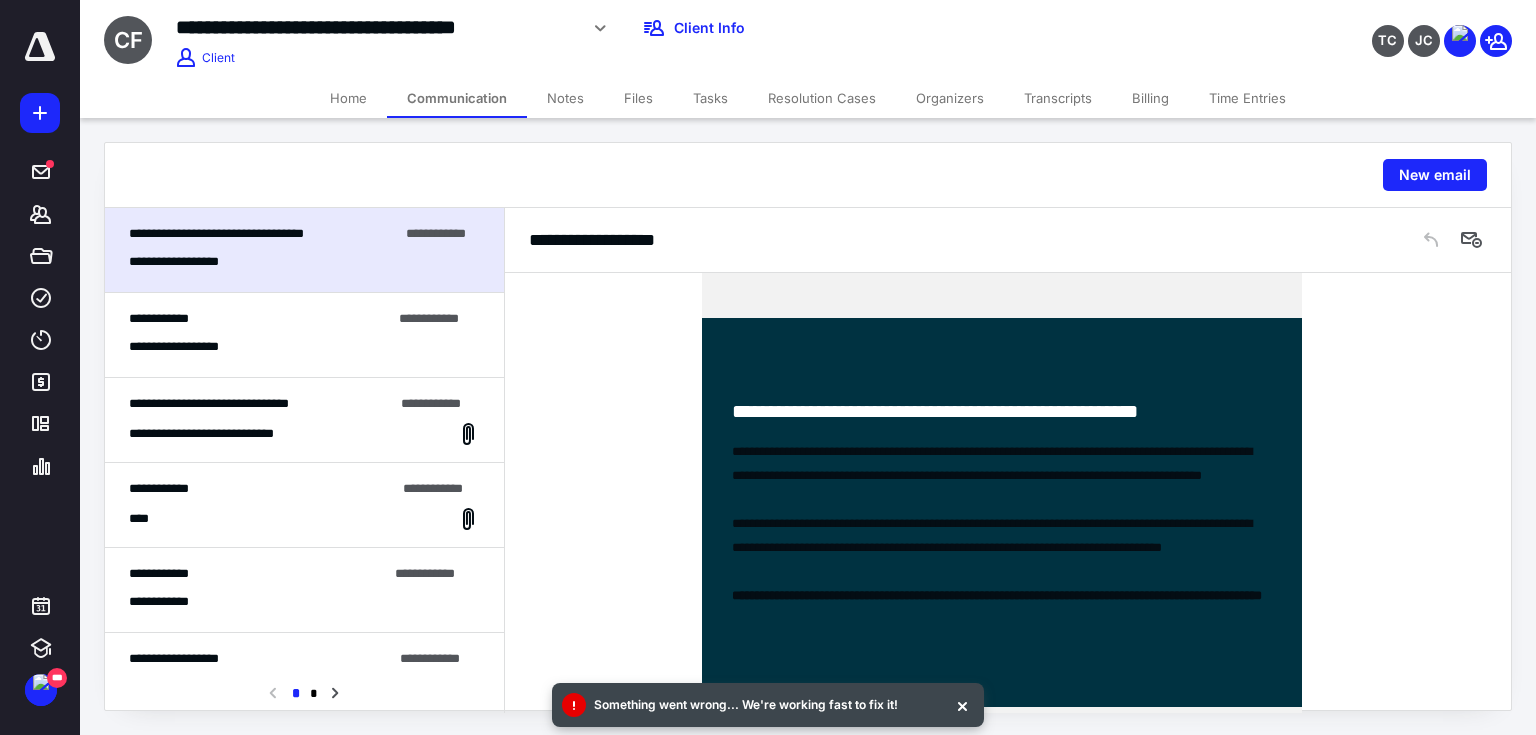 scroll, scrollTop: 2751, scrollLeft: 0, axis: vertical 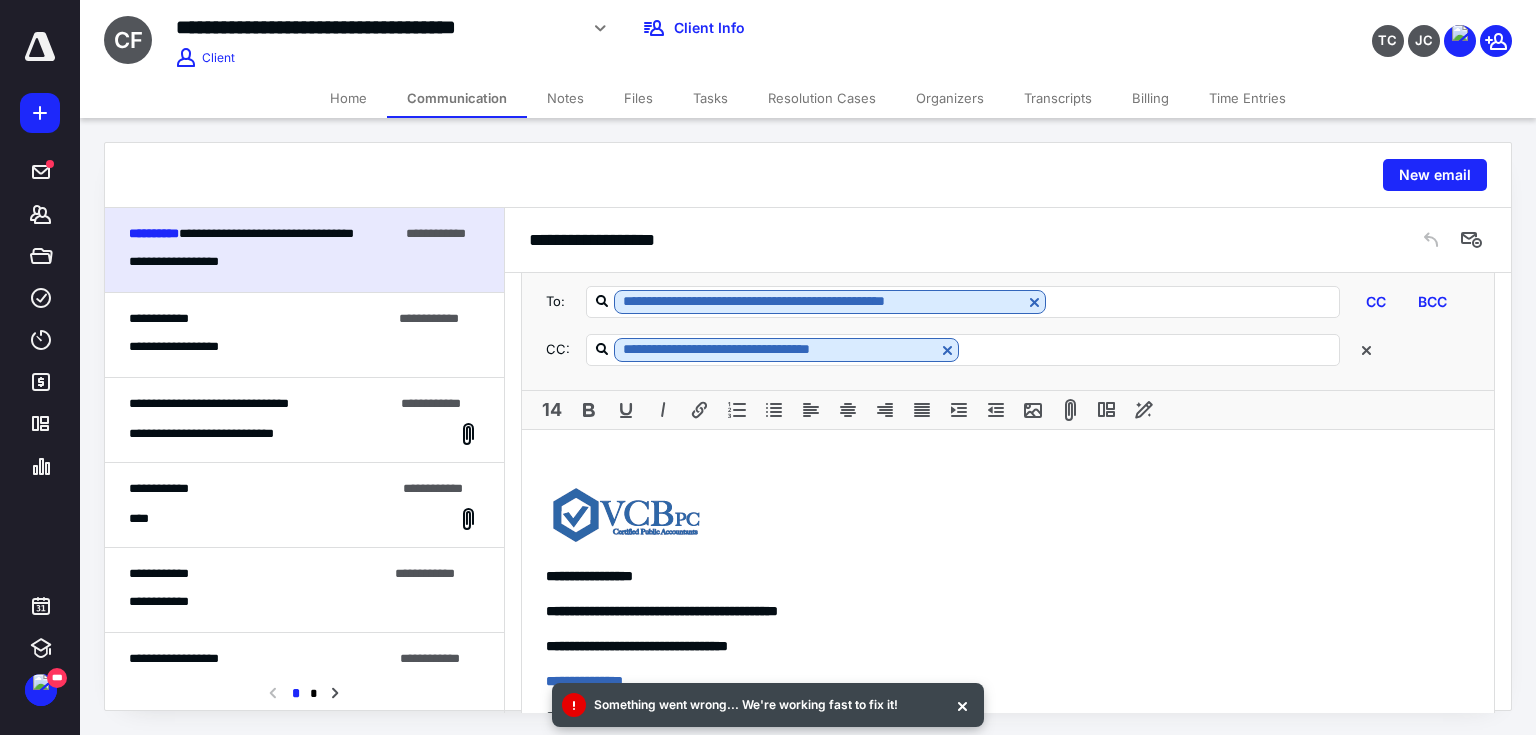 click on "**********" at bounding box center [1008, 645] 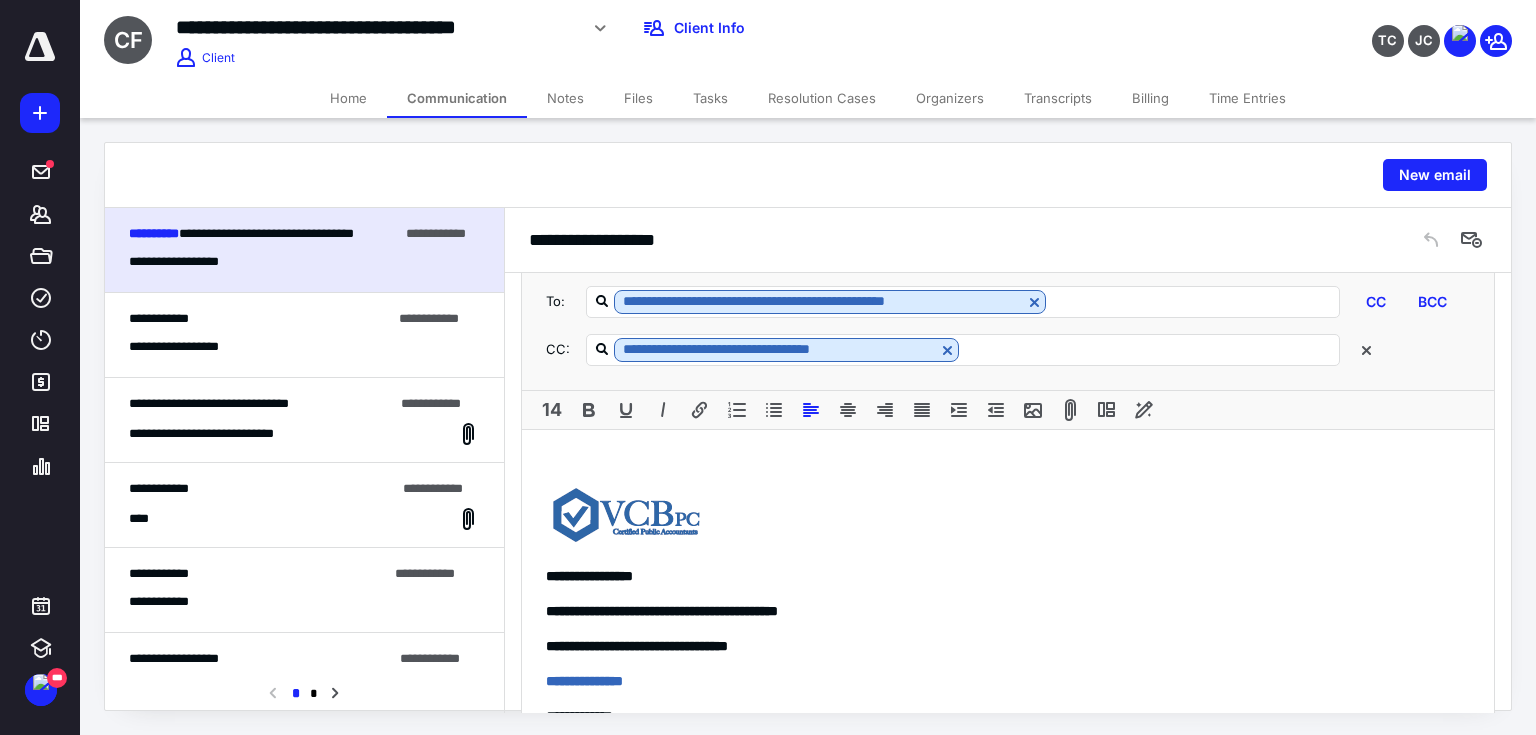 type 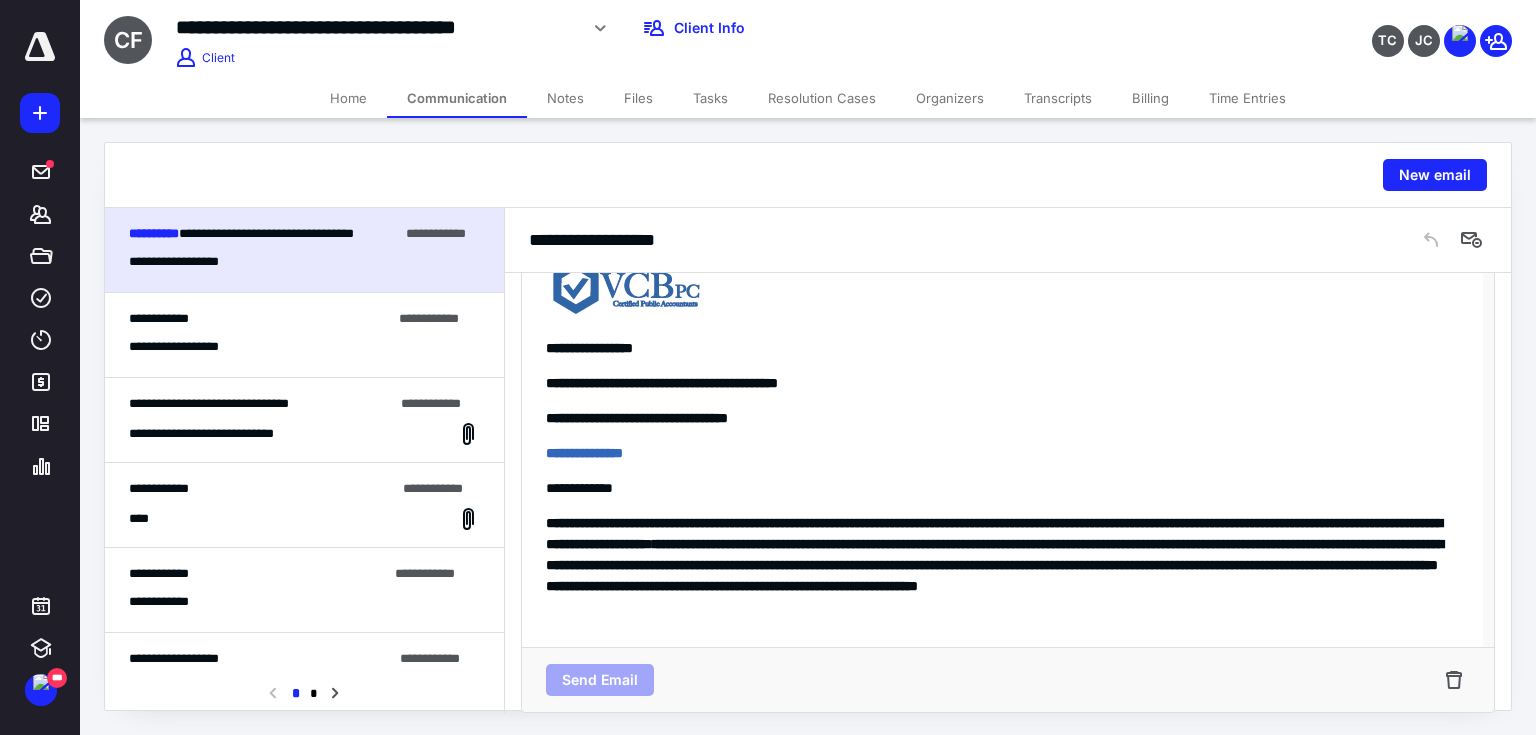 scroll, scrollTop: 3383, scrollLeft: 0, axis: vertical 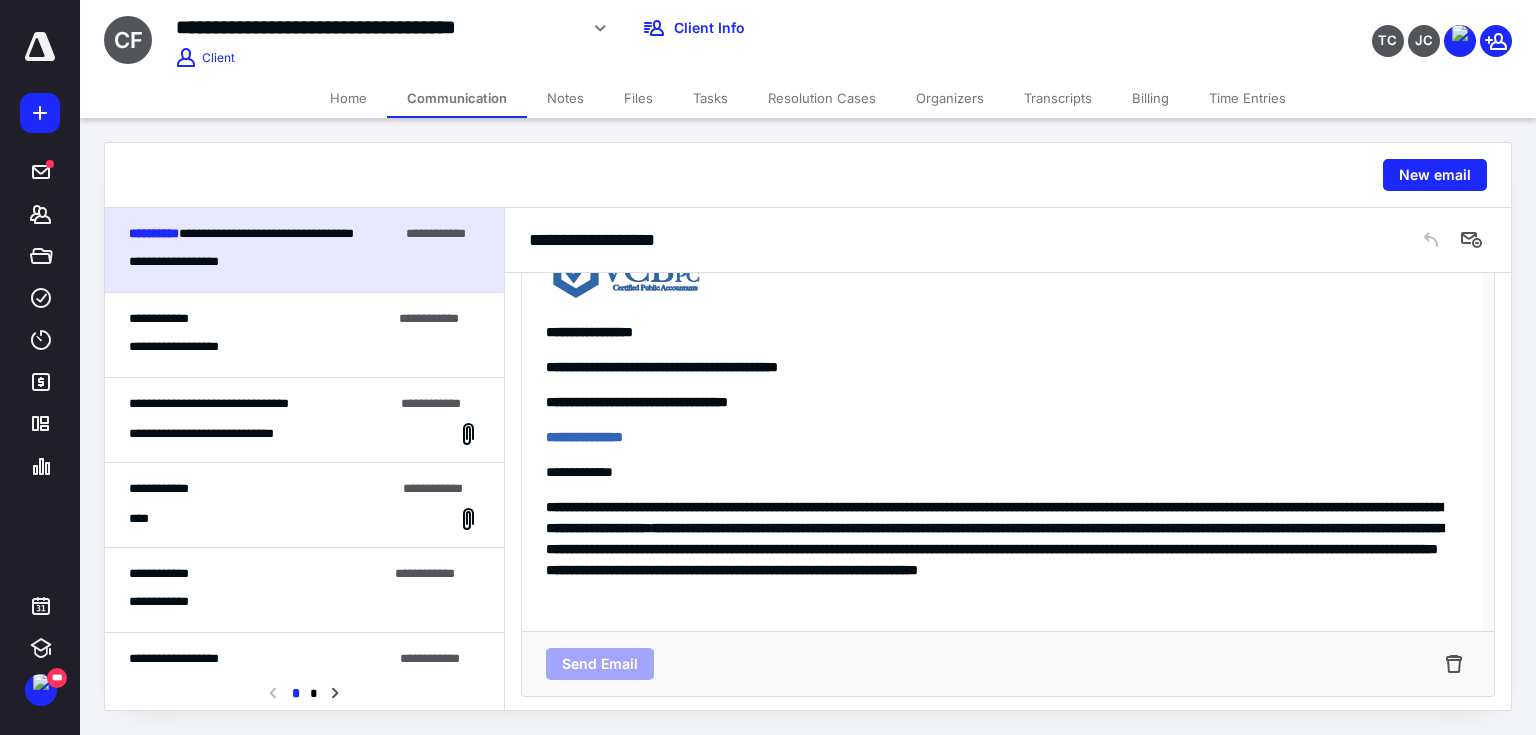 click on "**********" at bounding box center (1002, 437) 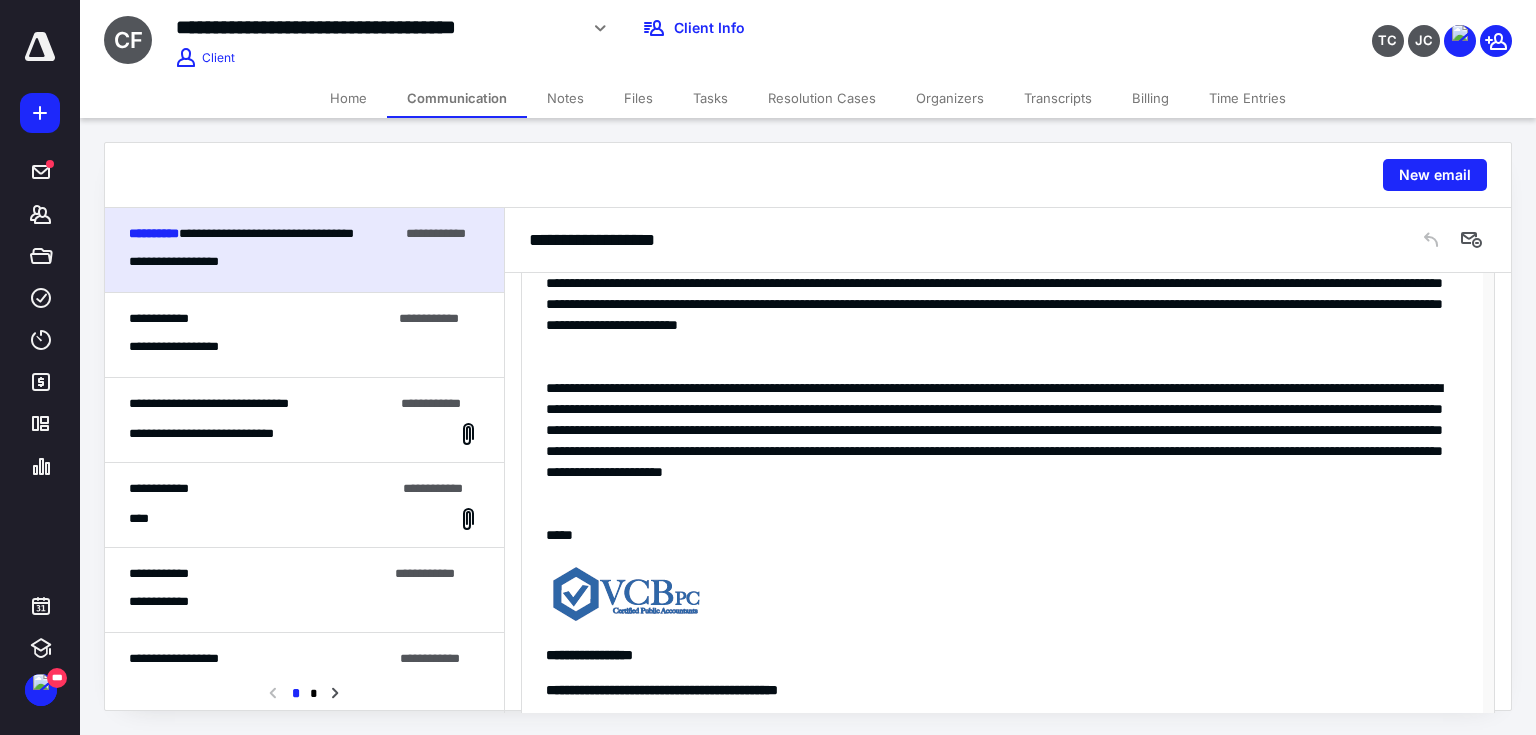 scroll, scrollTop: 2956, scrollLeft: 0, axis: vertical 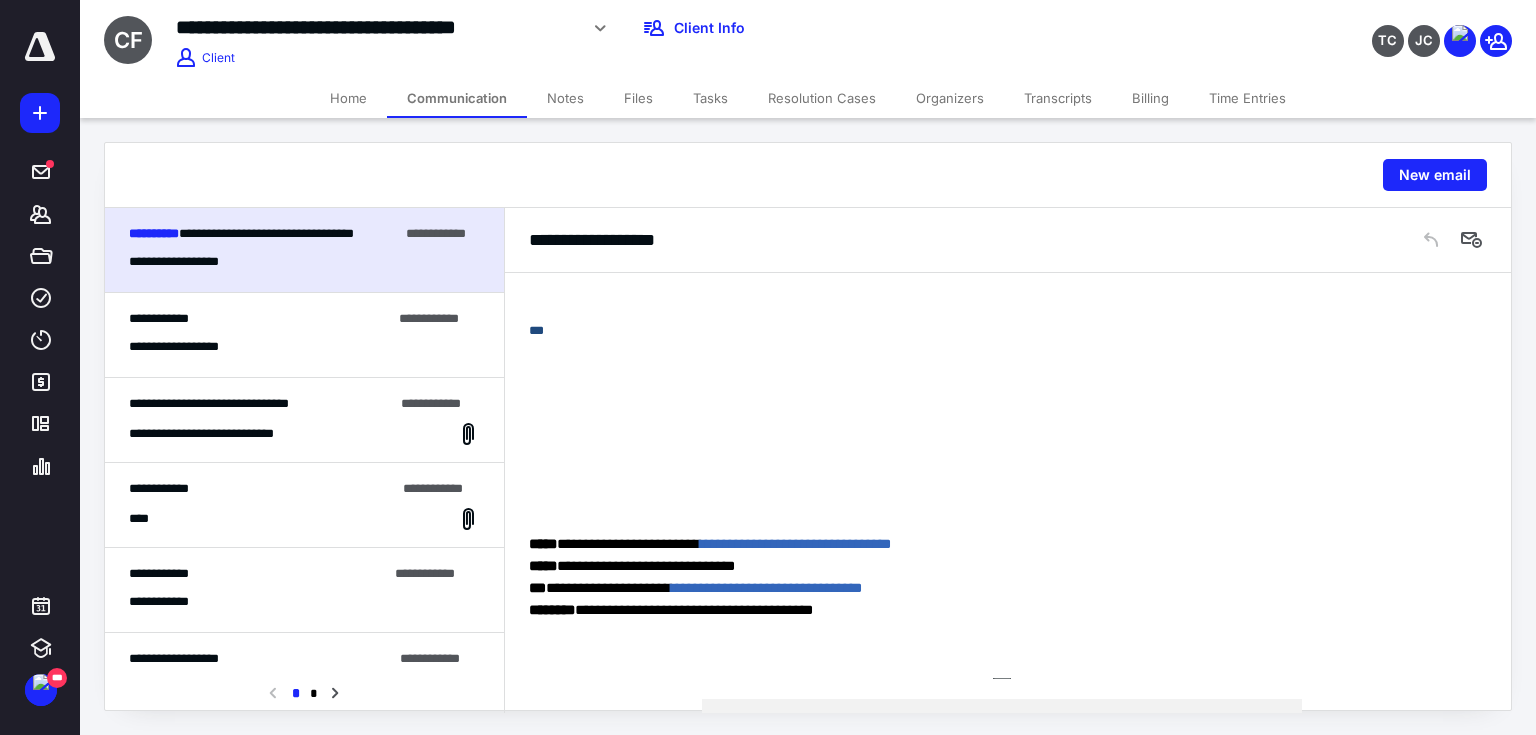 drag, startPoint x: 590, startPoint y: 637, endPoint x: 445, endPoint y: 154, distance: 504.29556 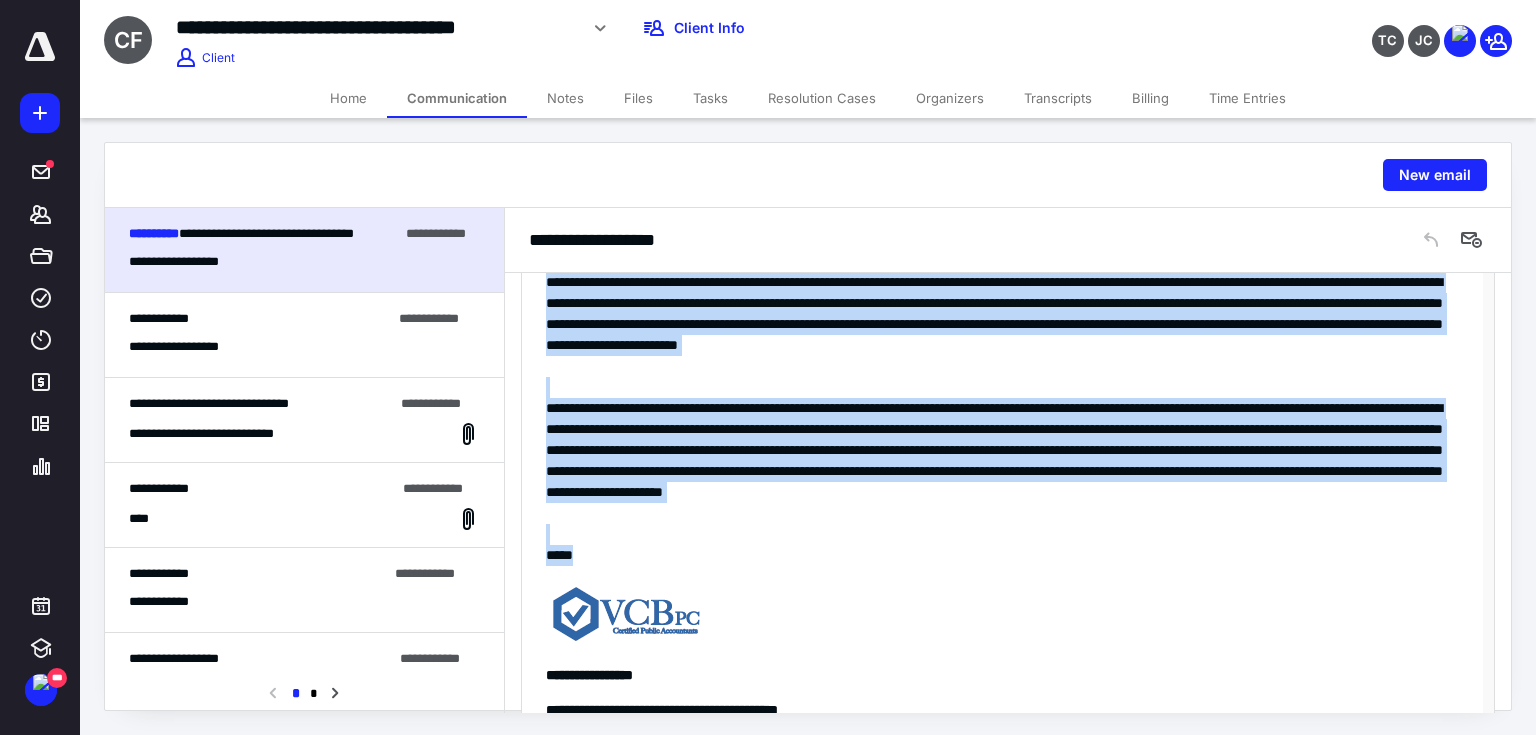 scroll, scrollTop: 2604, scrollLeft: 0, axis: vertical 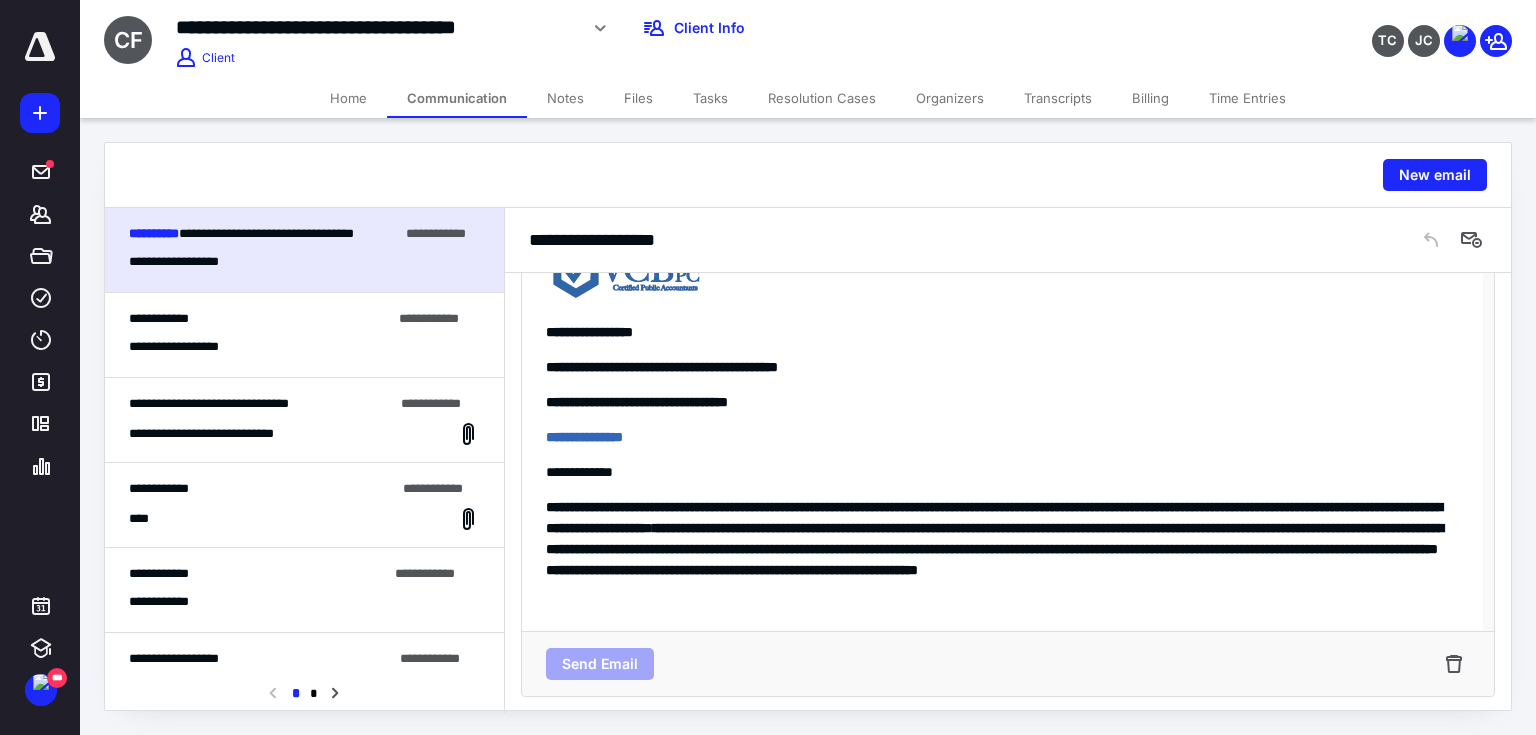 click on "Send Email" at bounding box center (1008, 663) 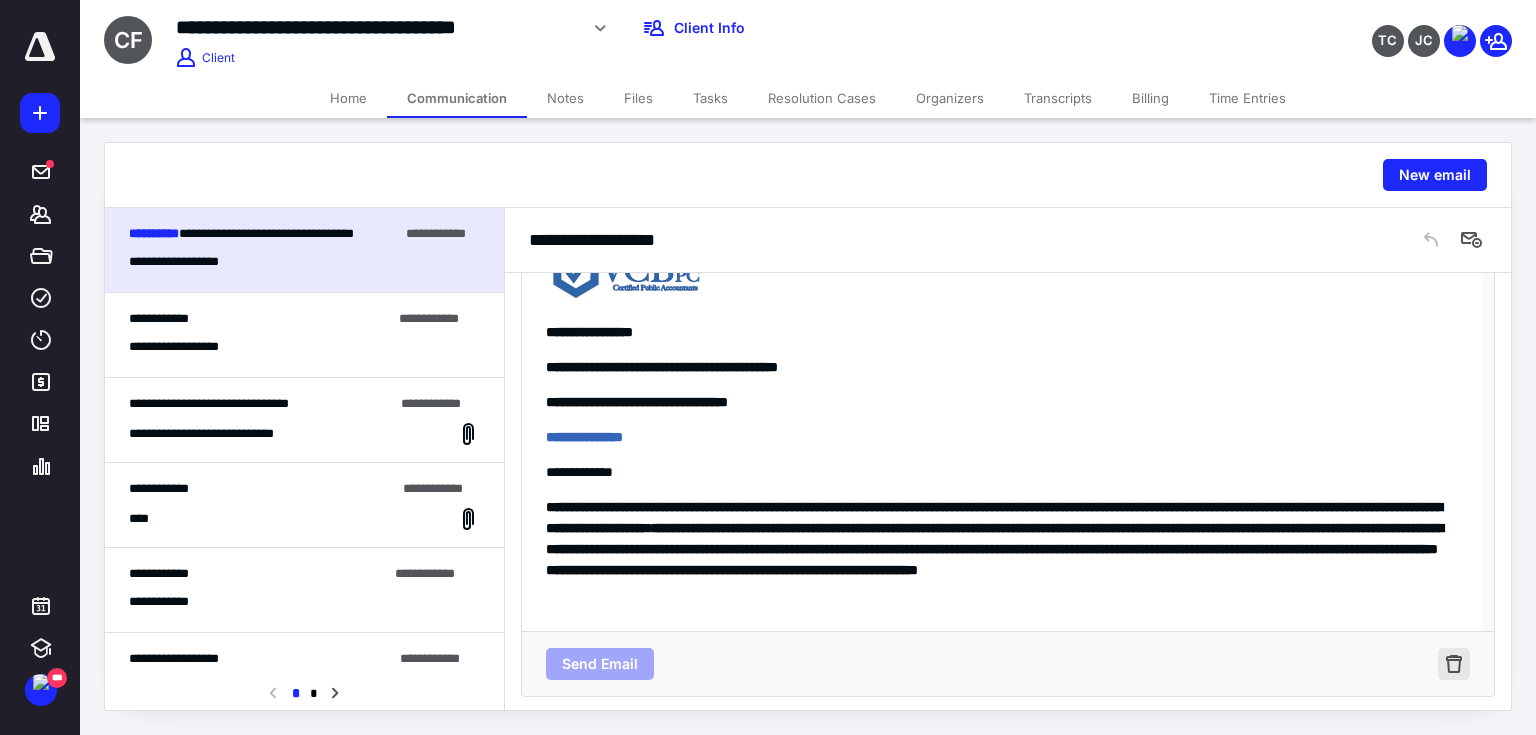 click at bounding box center [1454, 664] 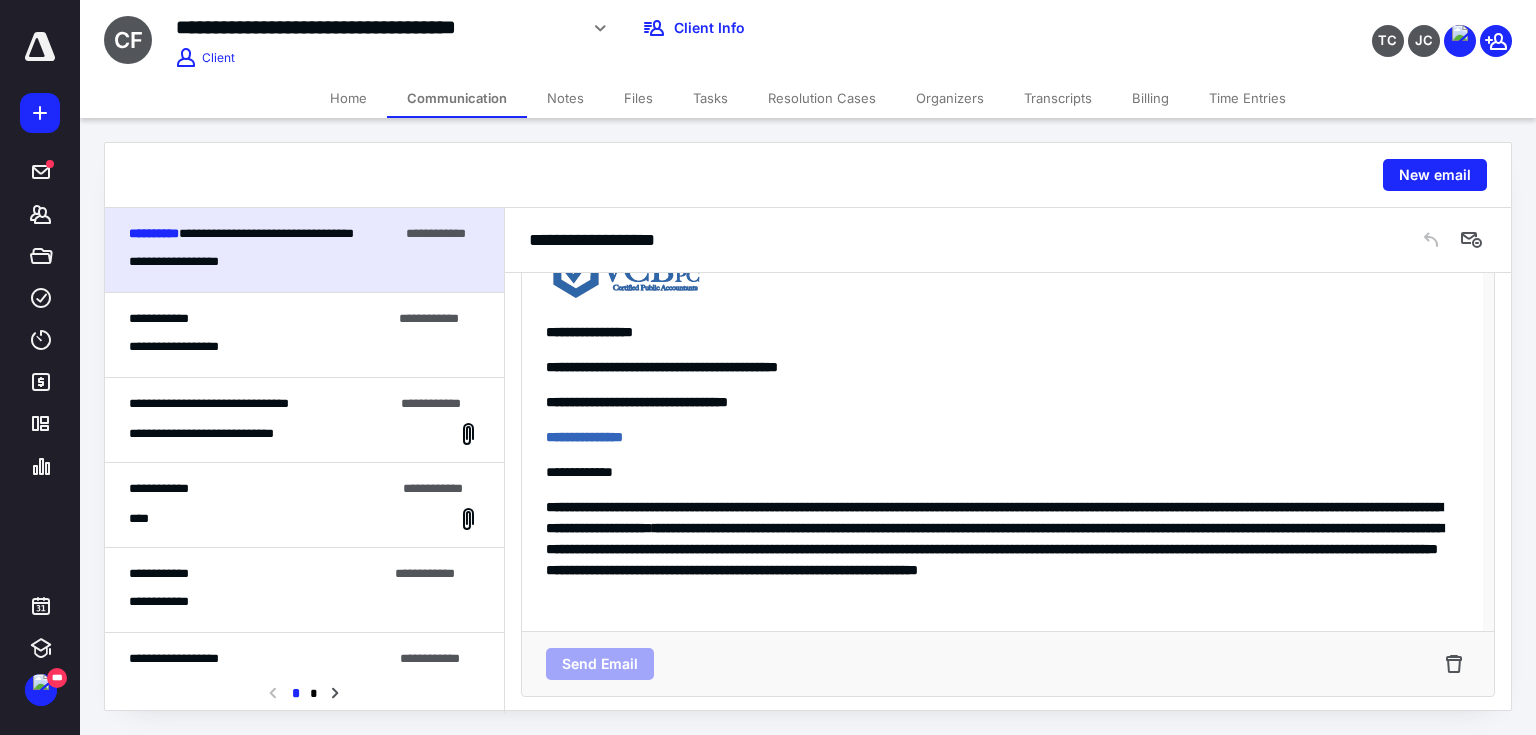 scroll, scrollTop: 2294, scrollLeft: 0, axis: vertical 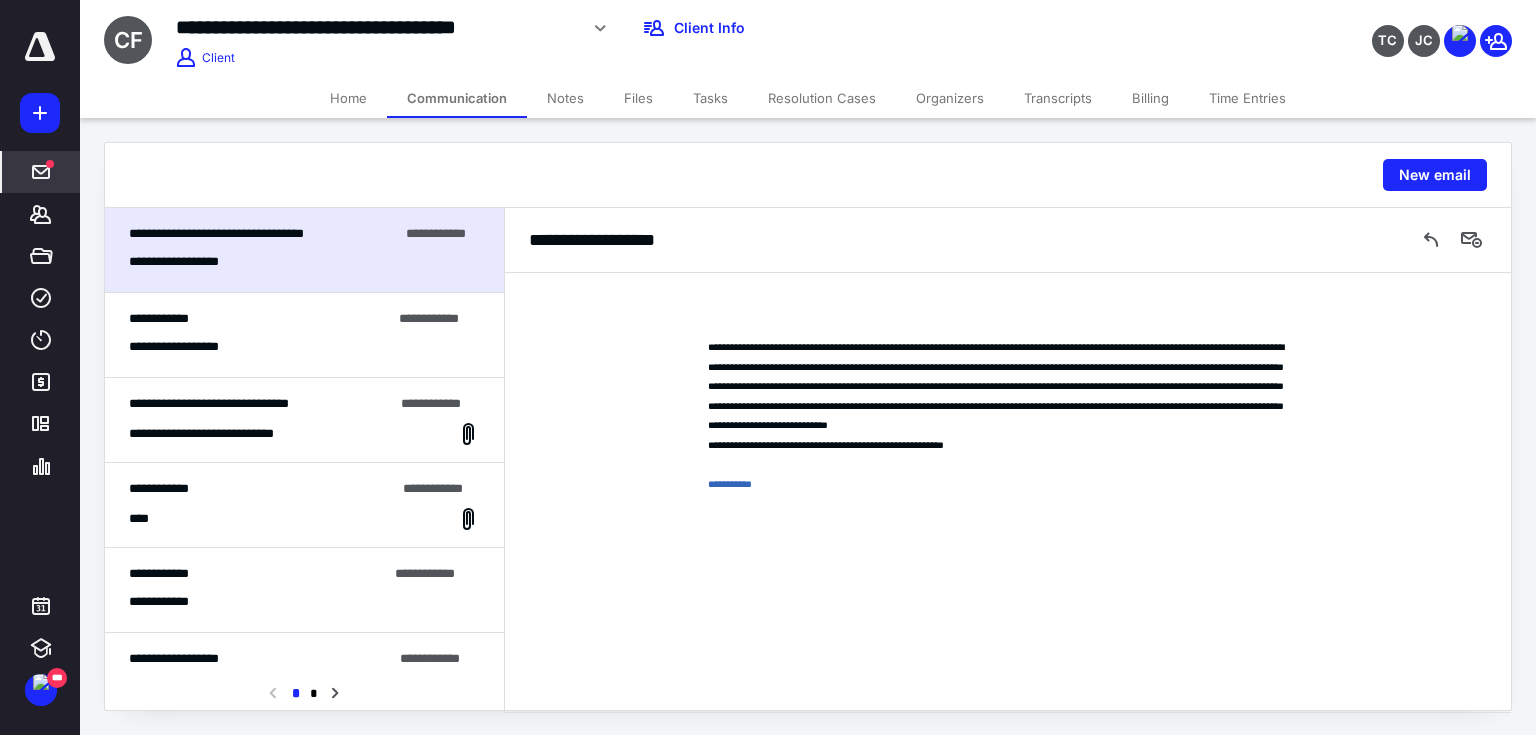 click 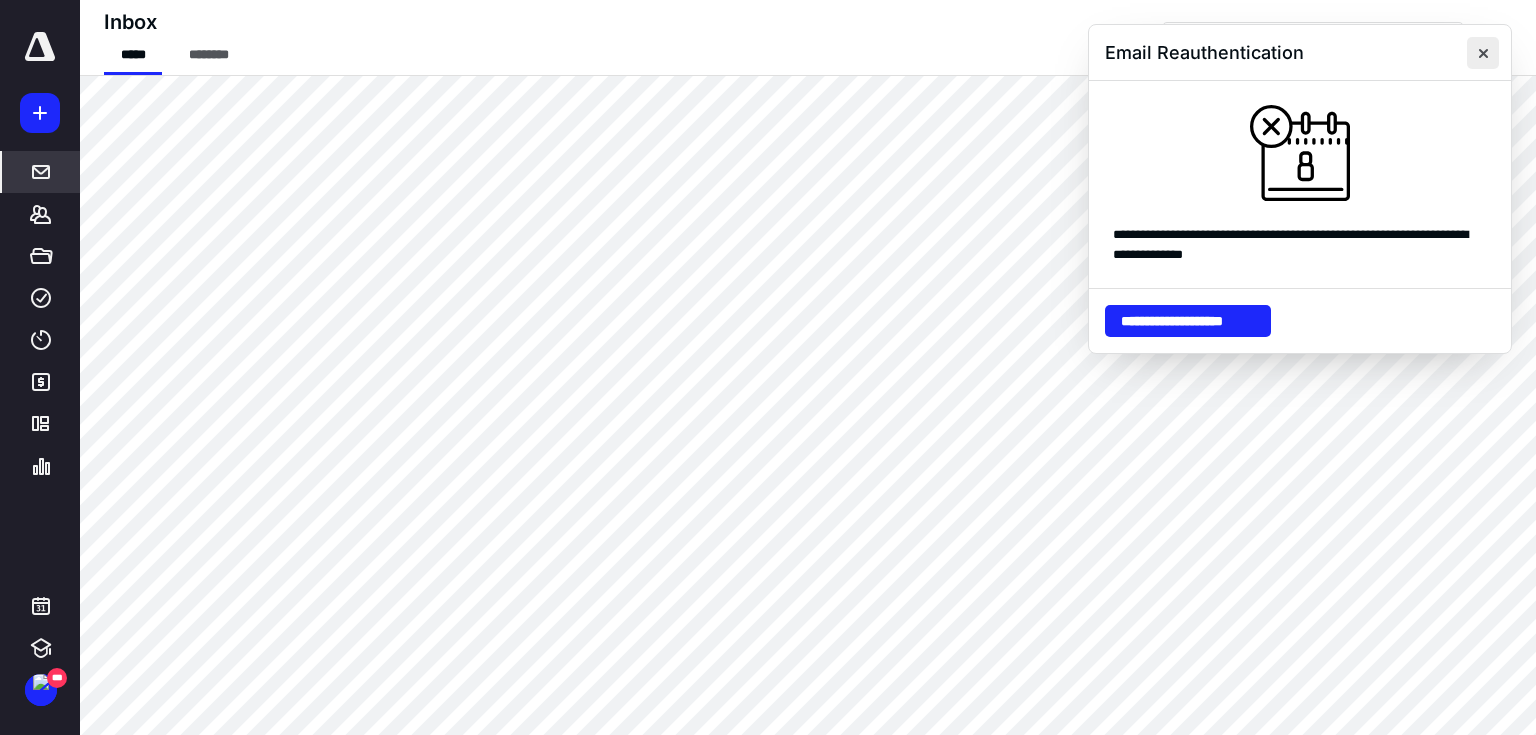 click at bounding box center [1483, 53] 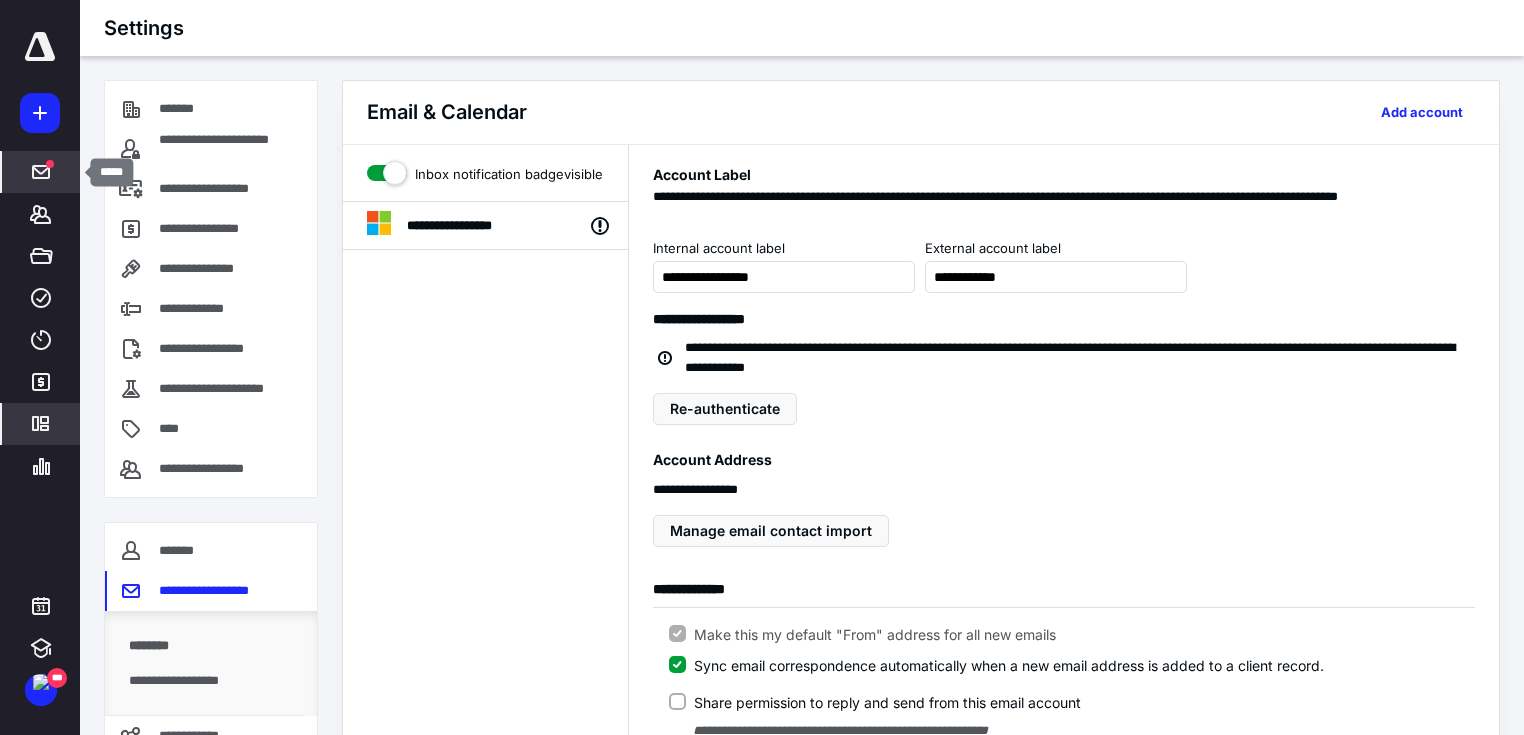 click 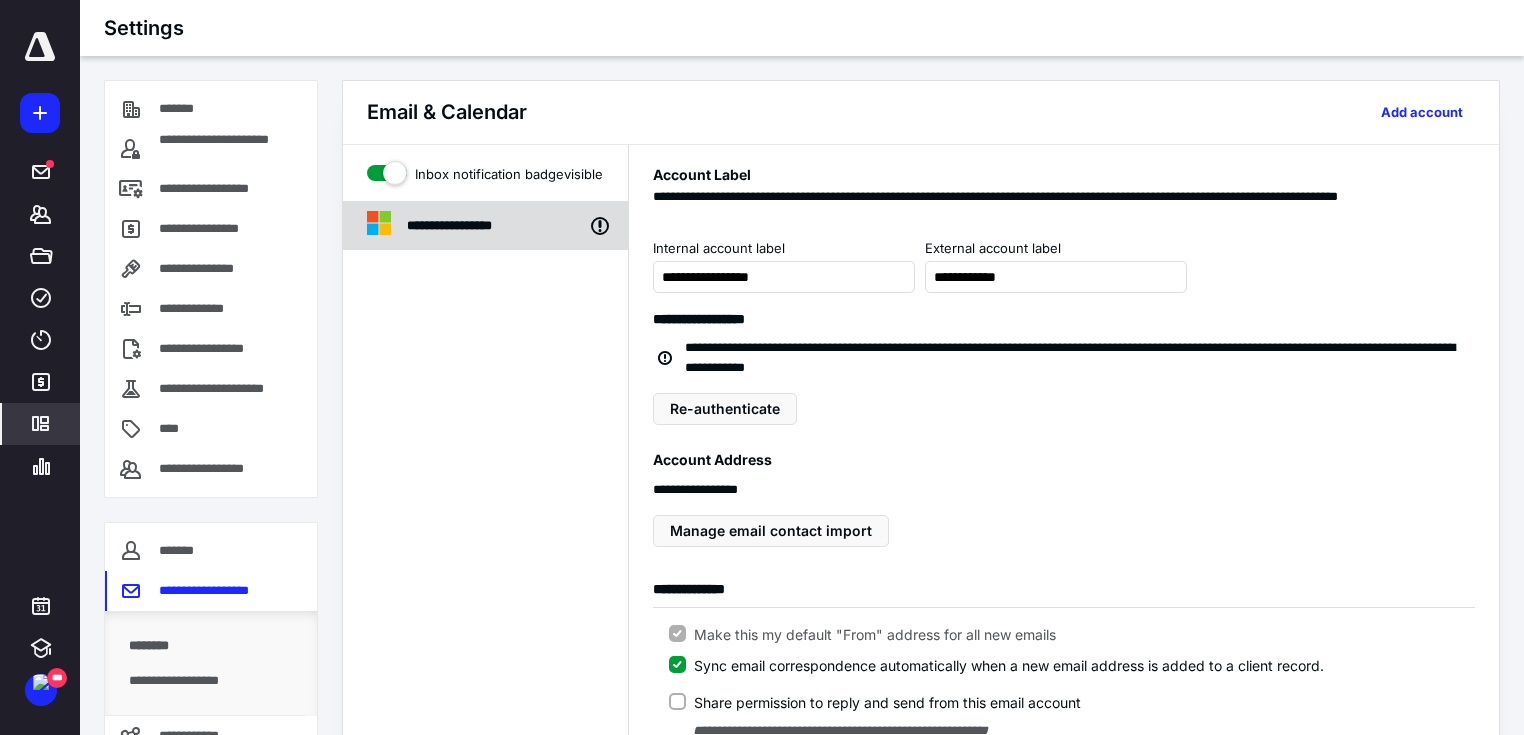 click on "**********" at bounding box center [472, 226] 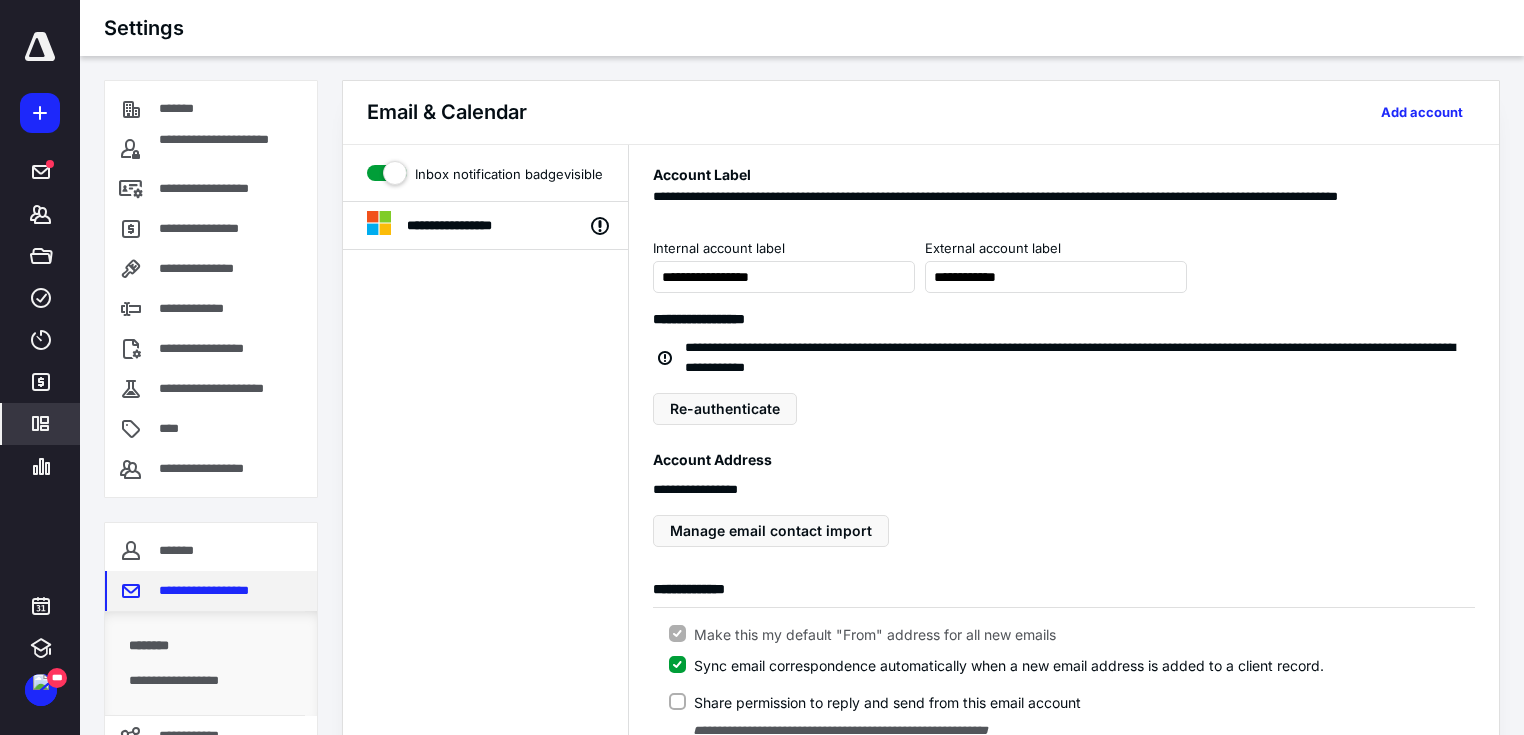 click on "**********" at bounding box center [218, 591] 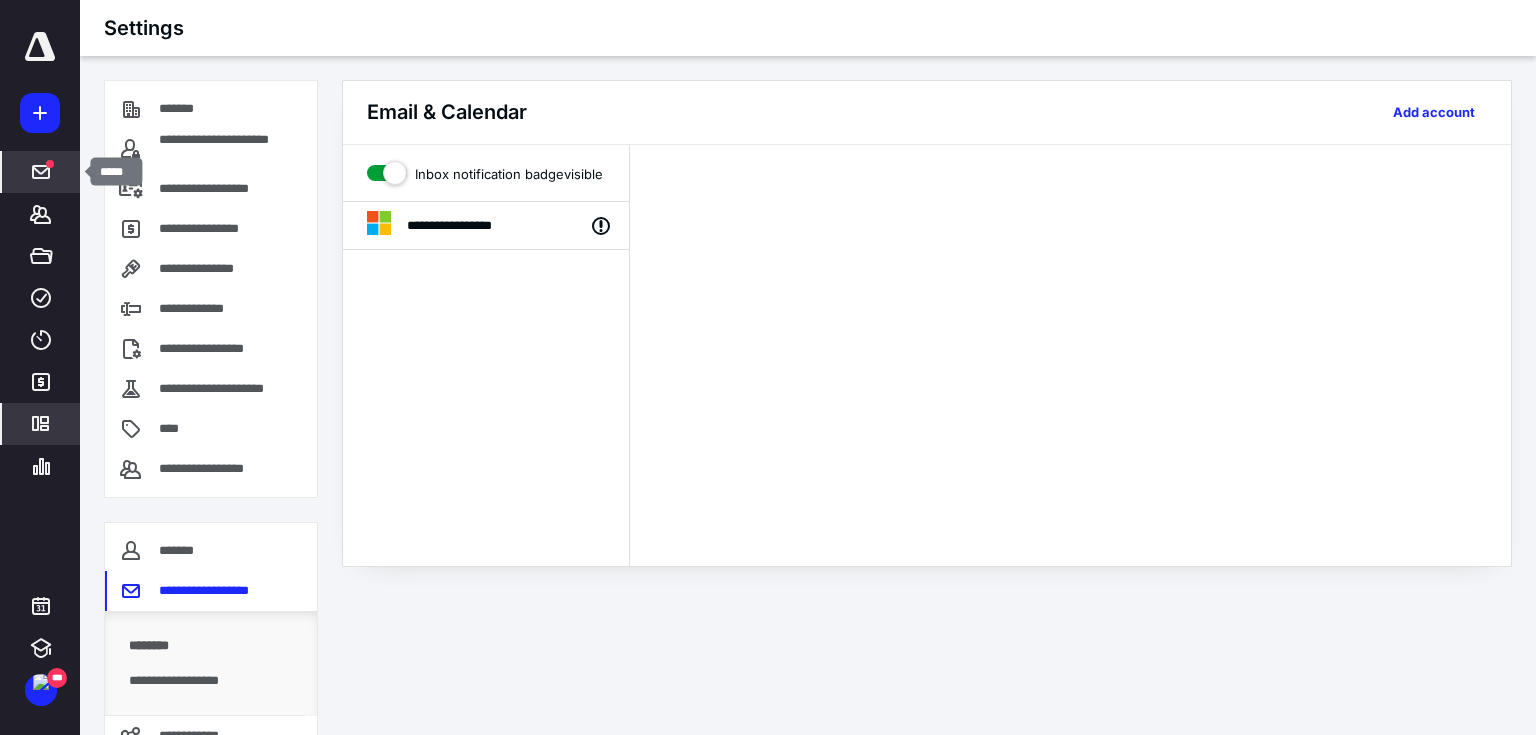click 